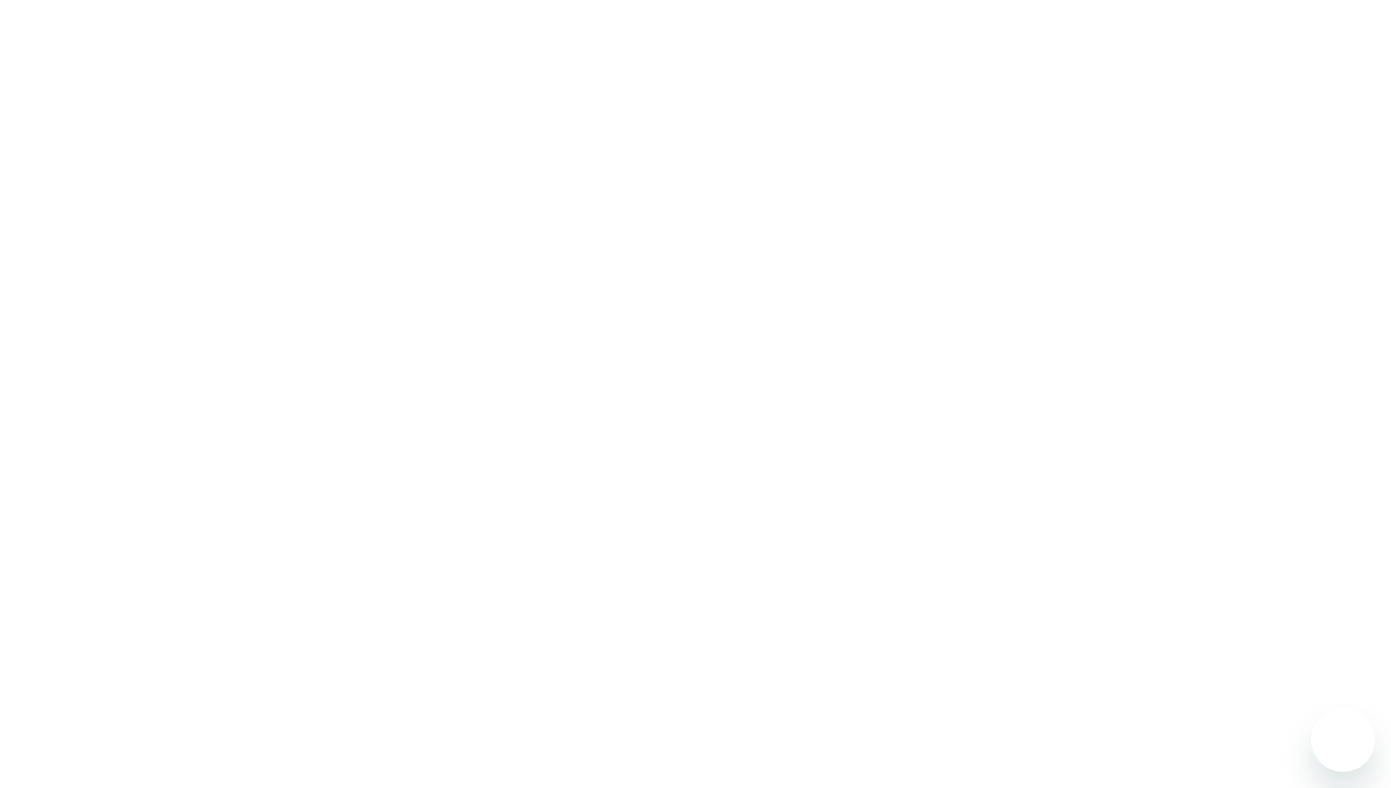 scroll, scrollTop: 0, scrollLeft: 0, axis: both 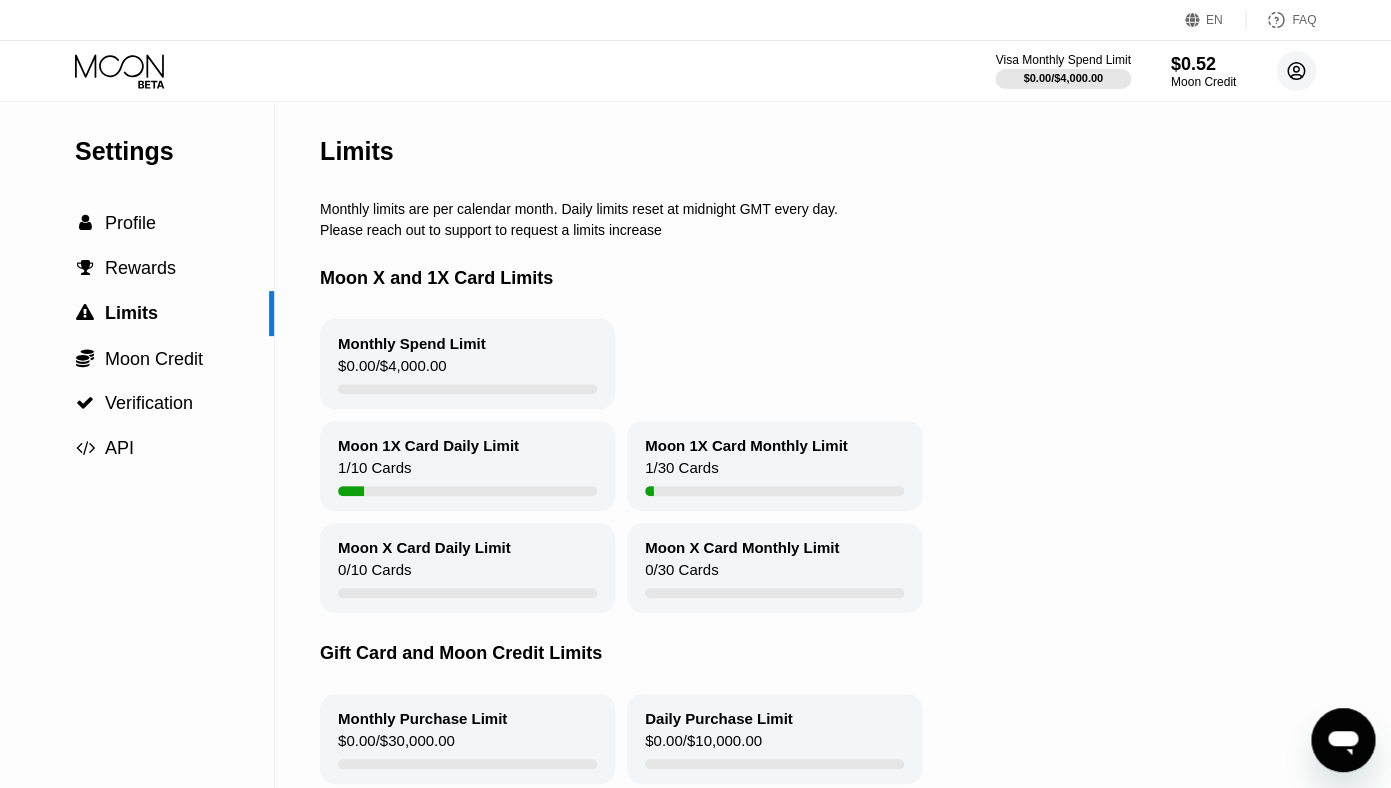 click 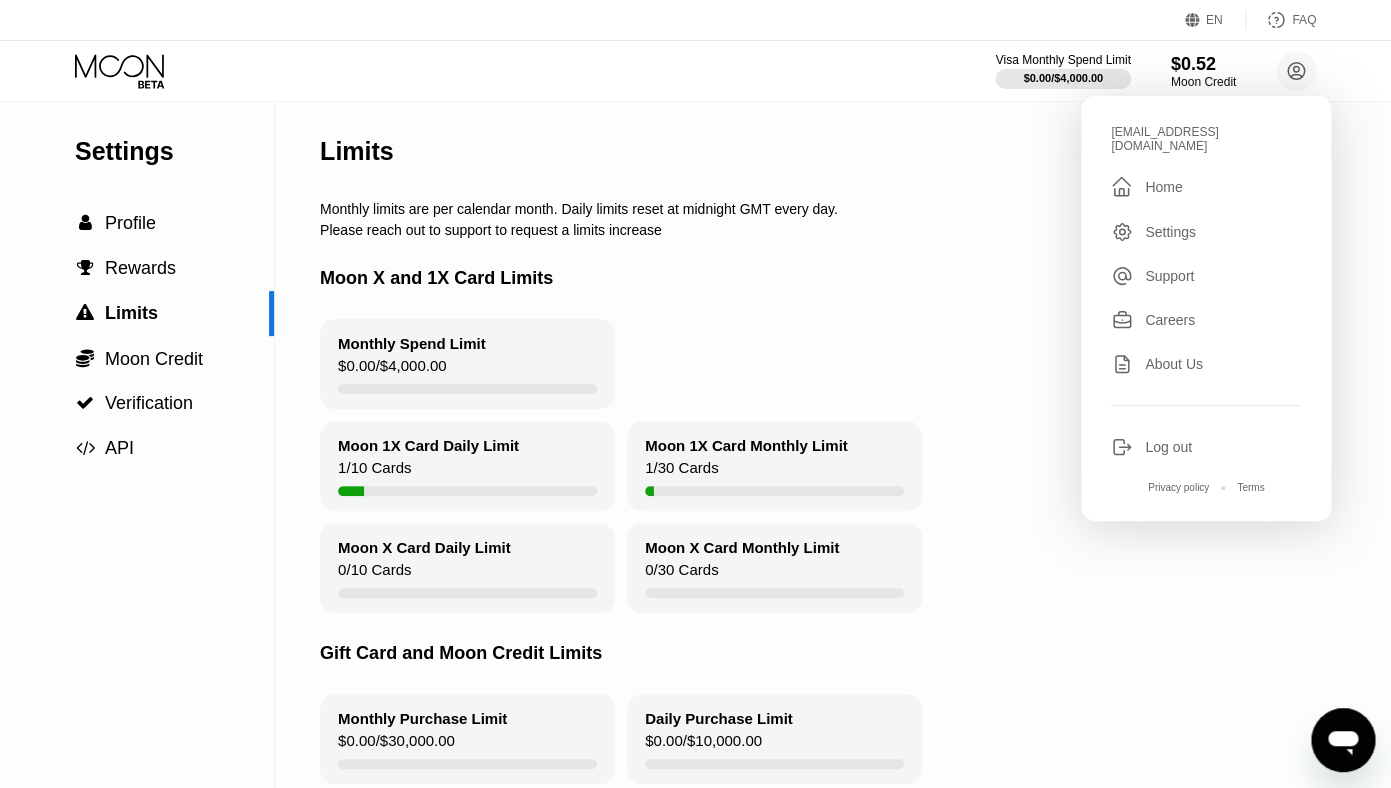 click on "Home" at bounding box center (1163, 187) 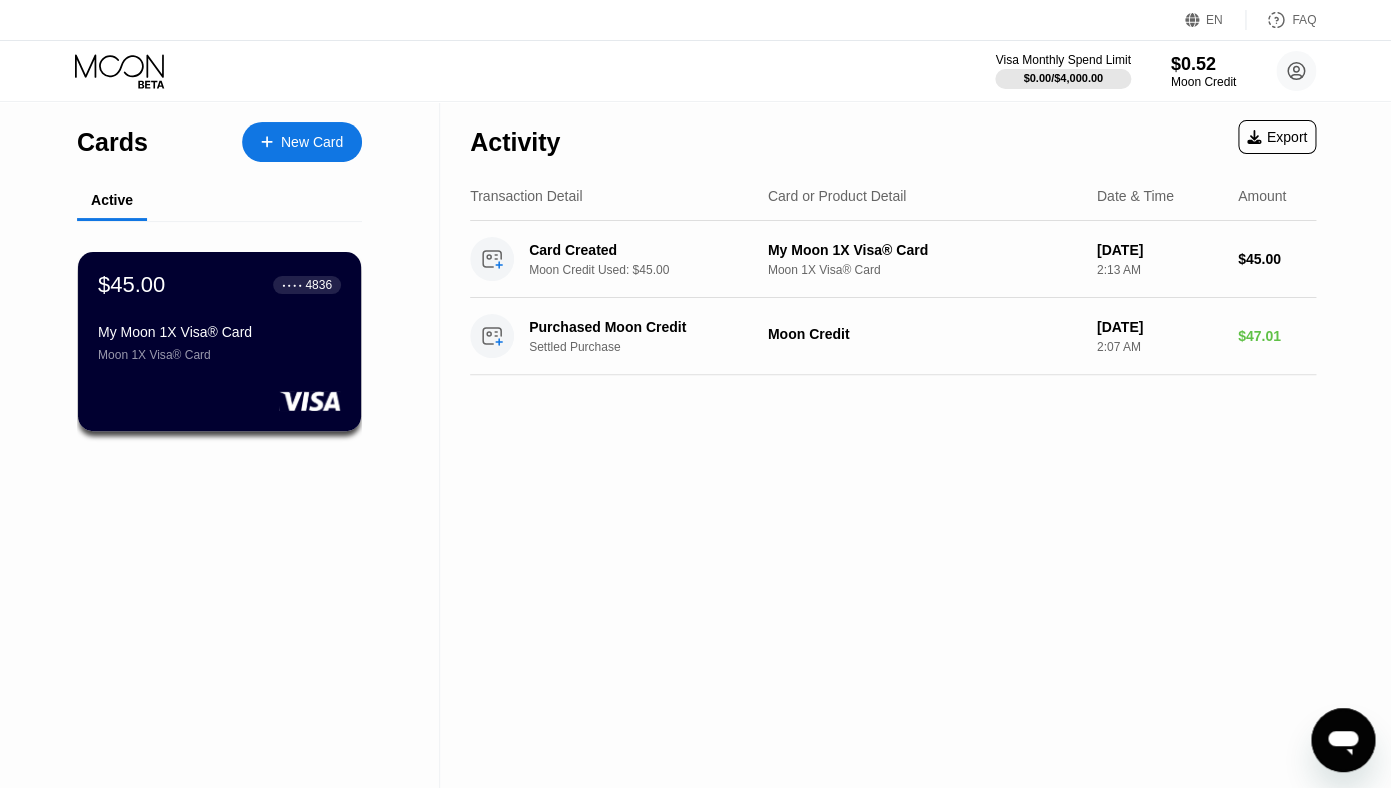 click on "My Moon 1X Visa® Card Moon 1X Visa® Card" at bounding box center [219, 343] 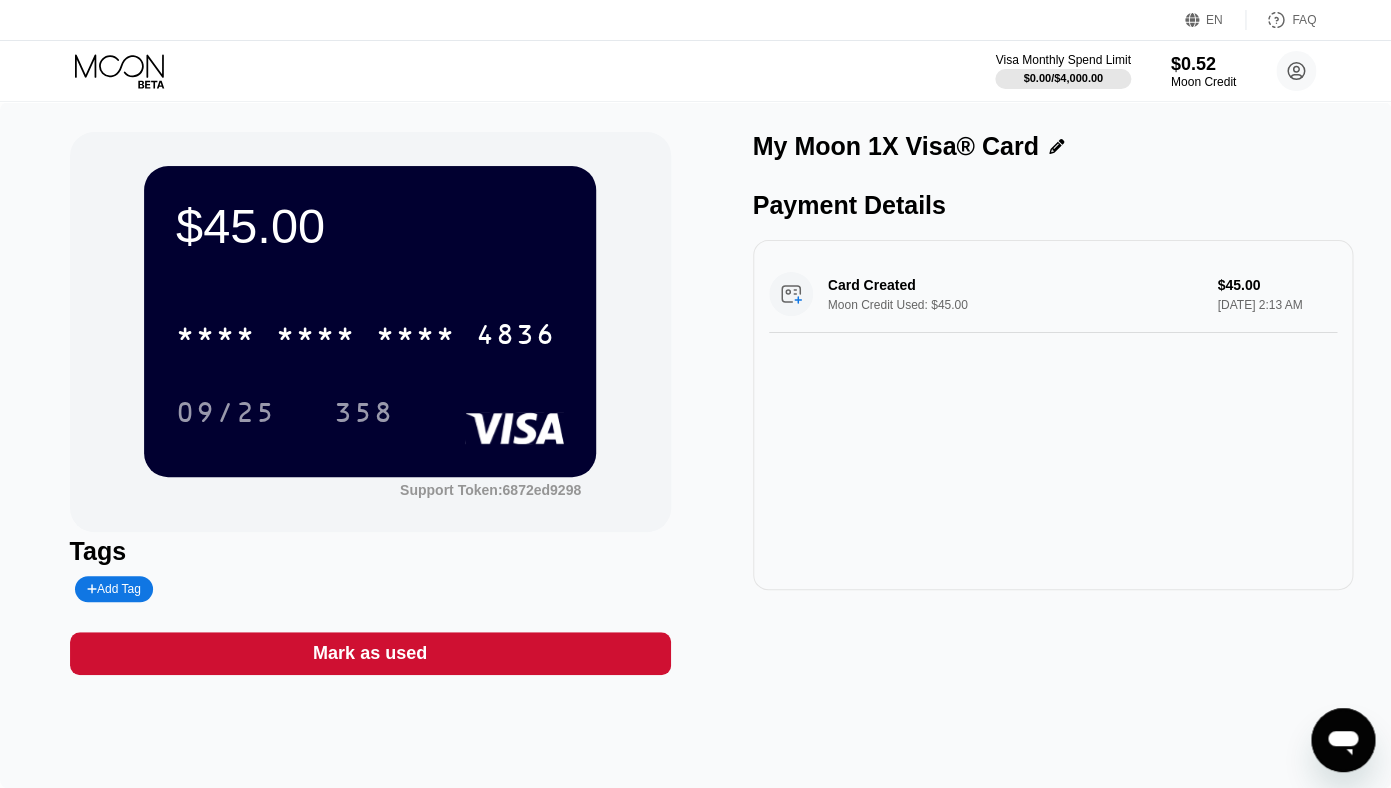 click on "Card Created Moon Credit Used: $45.00 $45.00 Jul 22, 2025 2:13 AM" at bounding box center [1053, 294] 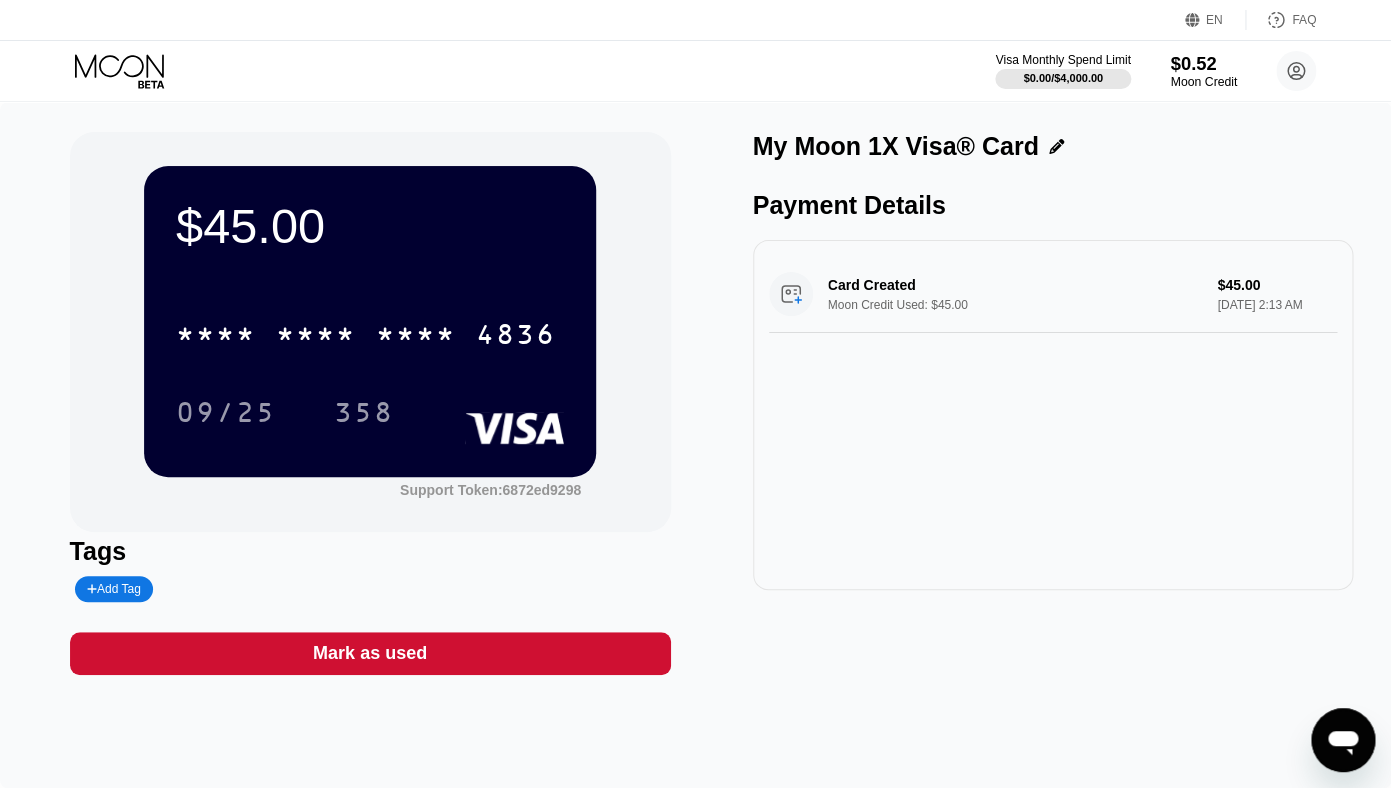 click on "$0.52" at bounding box center [1203, 63] 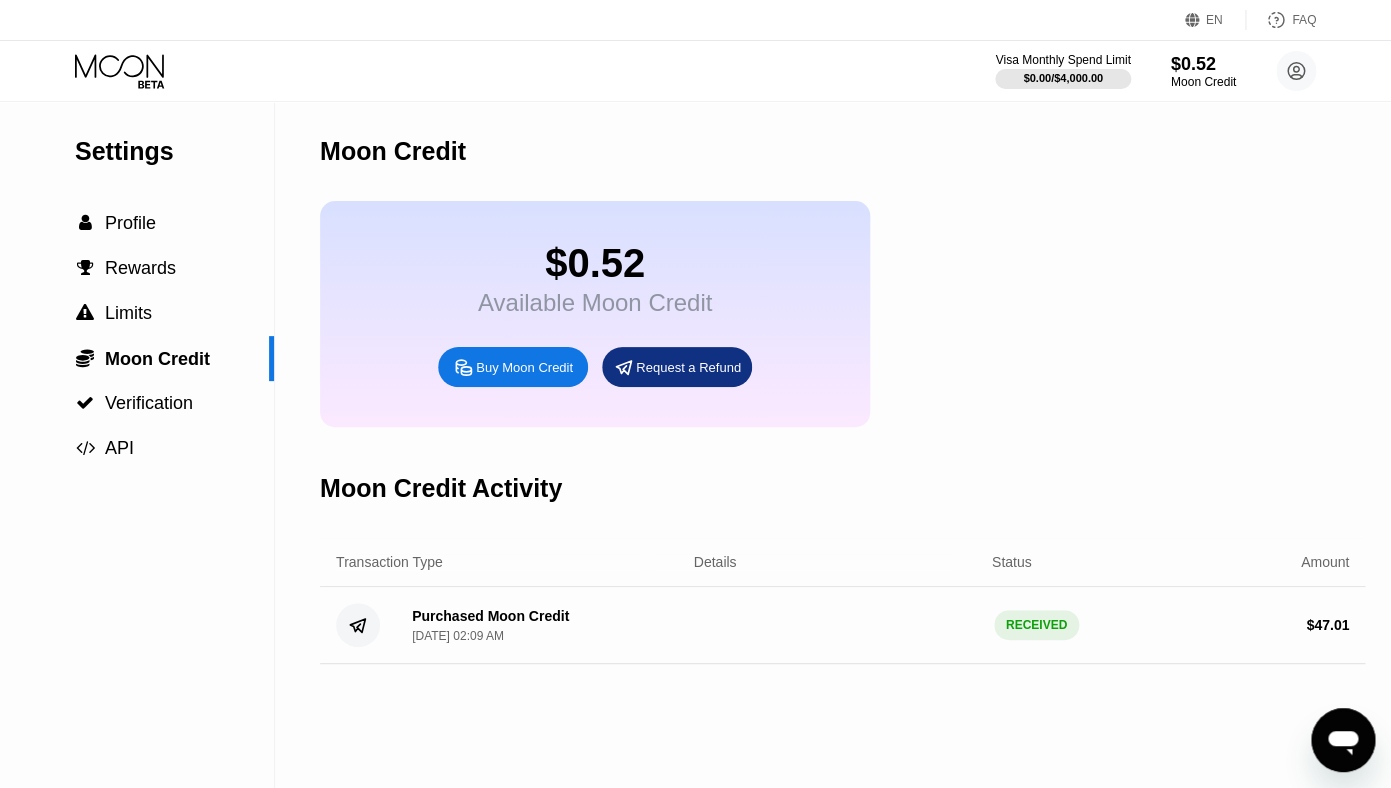click on "Request a Refund" at bounding box center [688, 367] 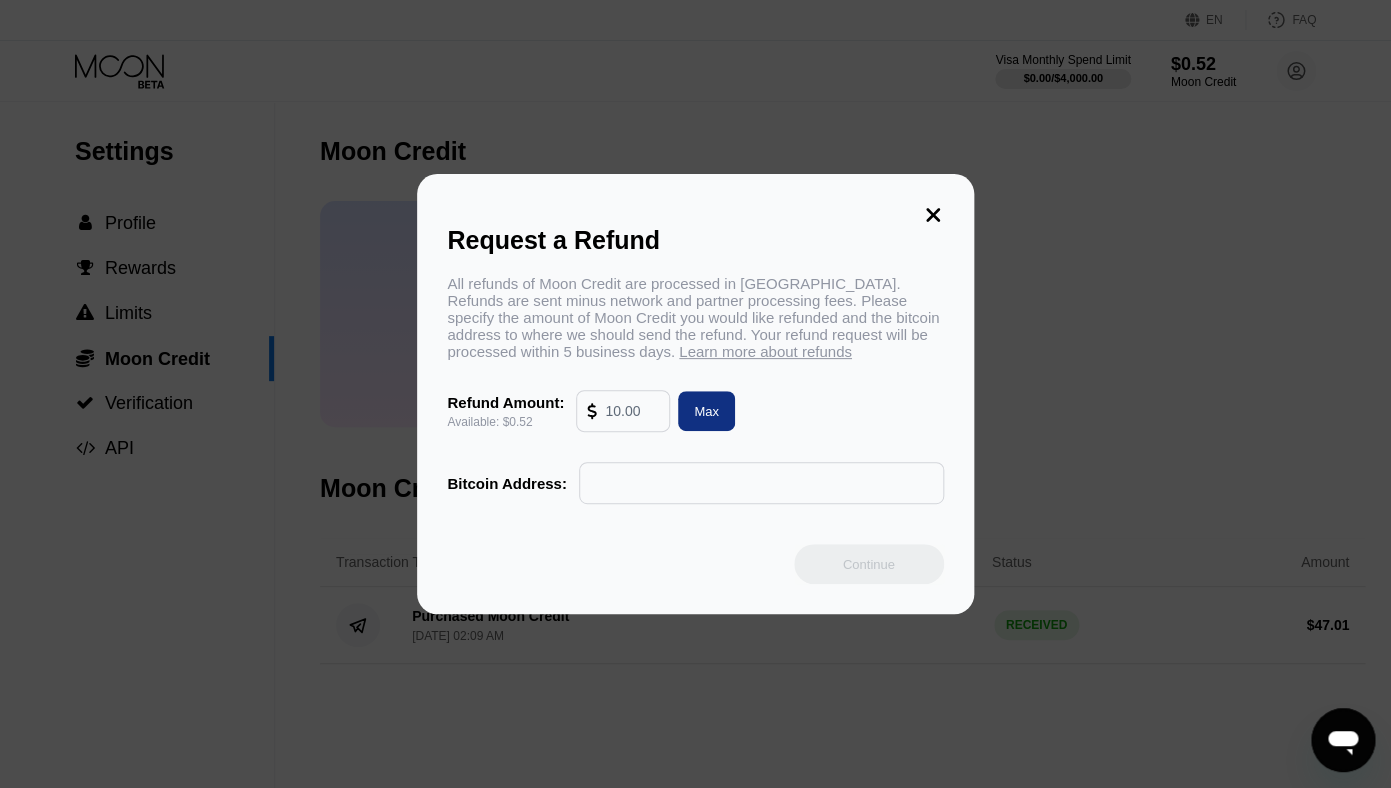 click 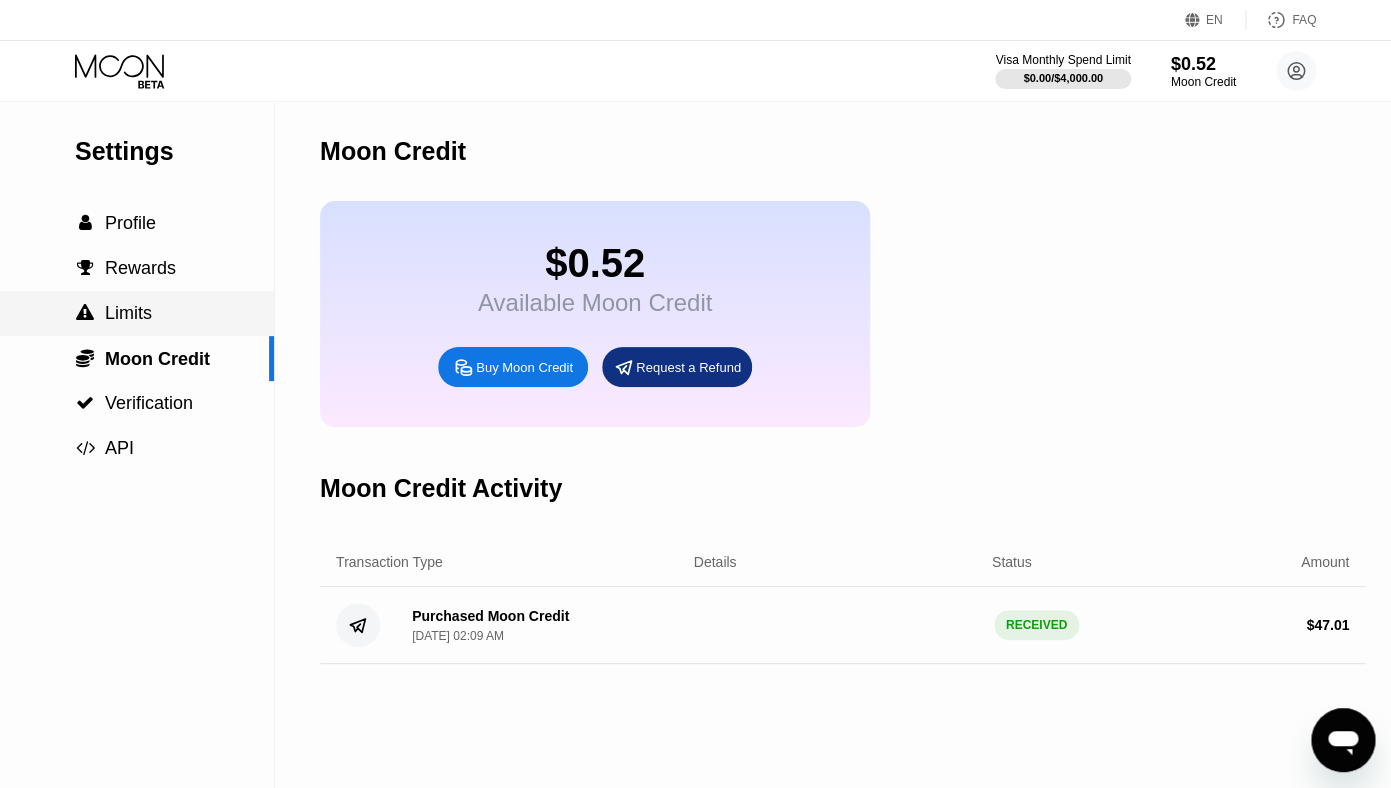 click on " Limits" at bounding box center (137, 313) 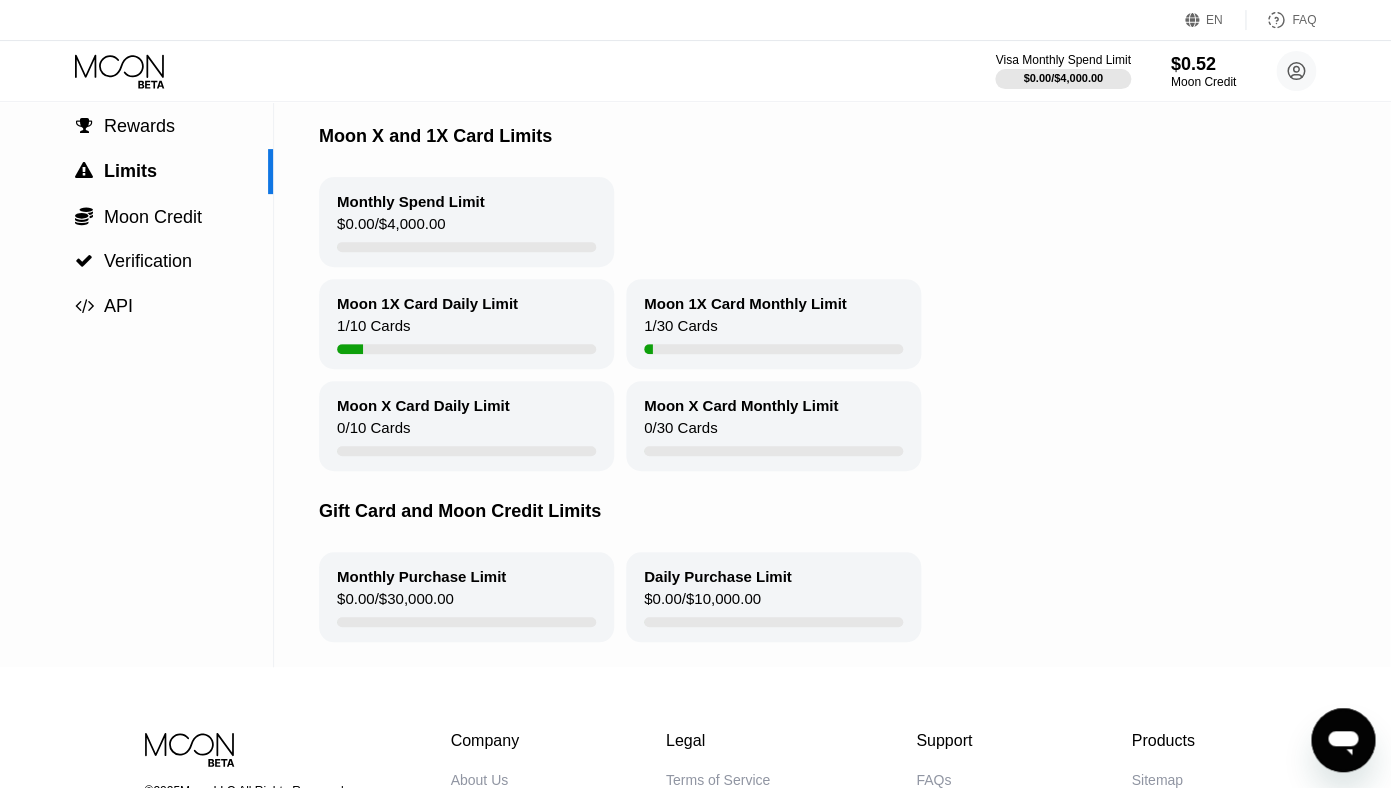 scroll, scrollTop: 0, scrollLeft: 1, axis: horizontal 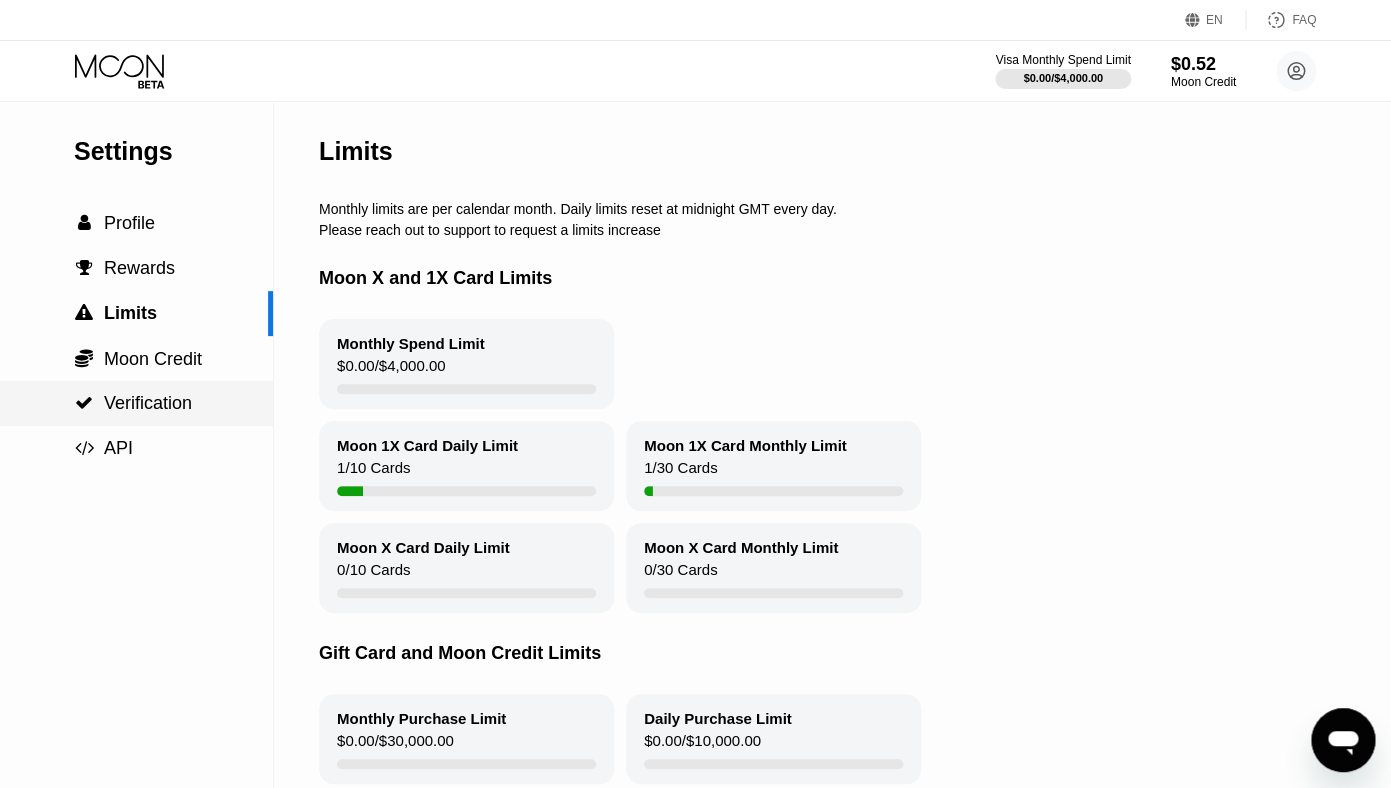click on "Verification" at bounding box center [148, 403] 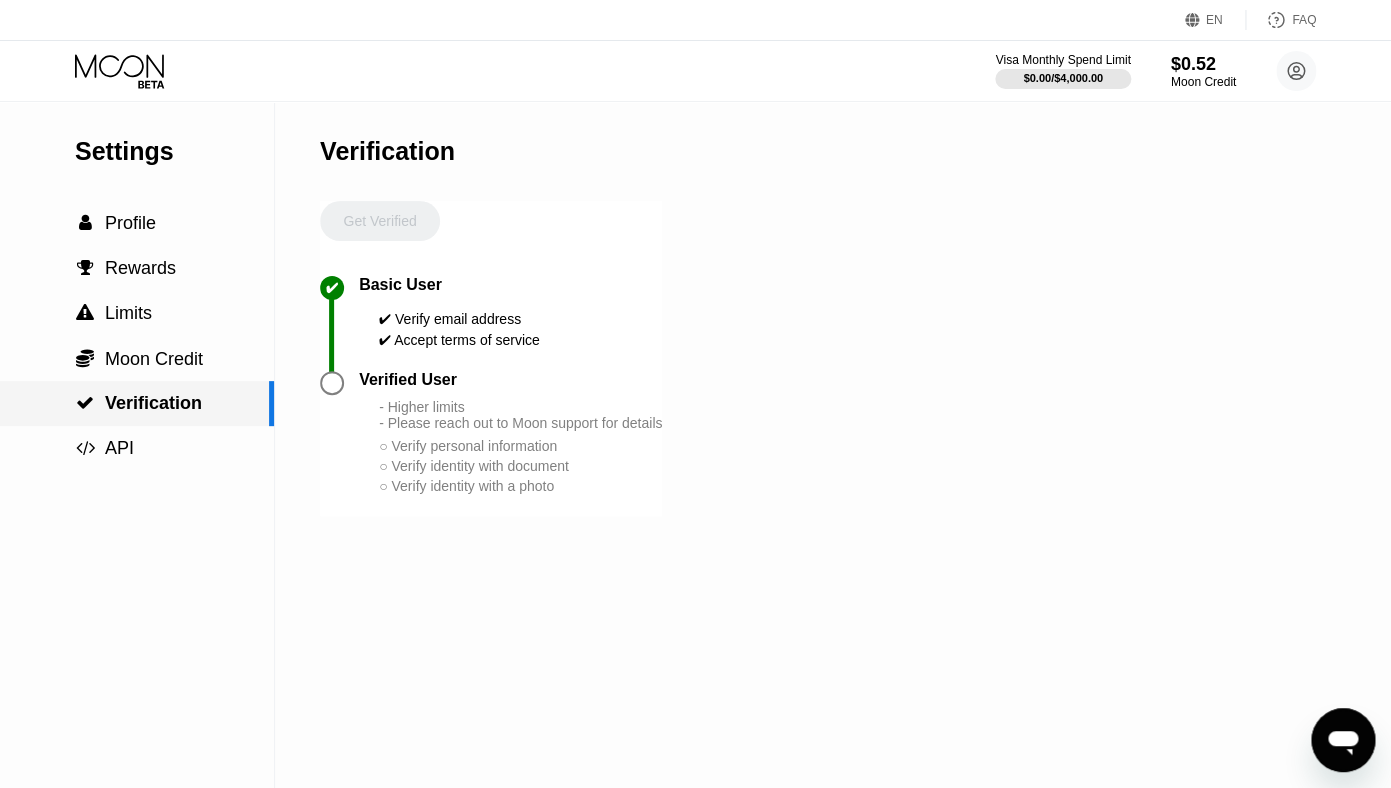 scroll, scrollTop: 0, scrollLeft: 0, axis: both 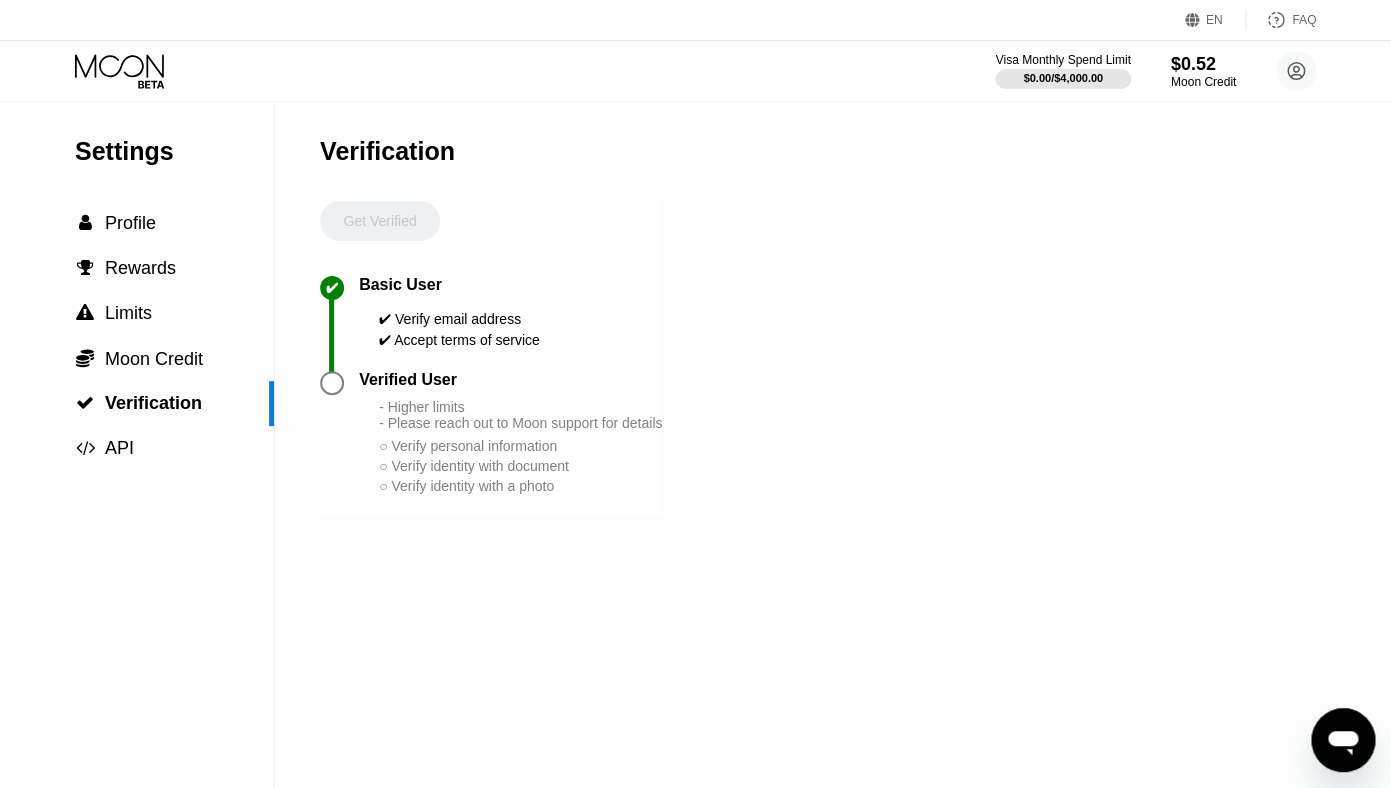 click 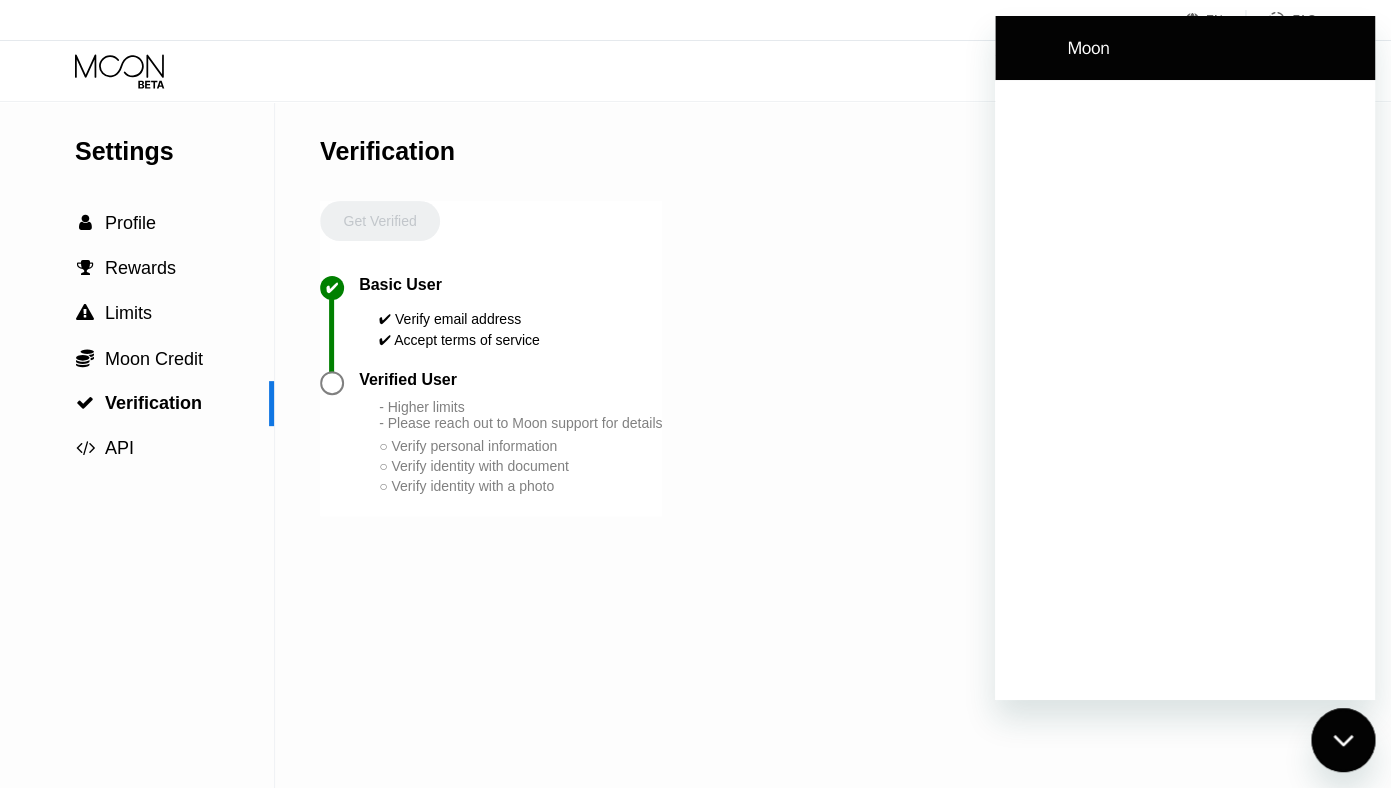 scroll, scrollTop: 0, scrollLeft: 0, axis: both 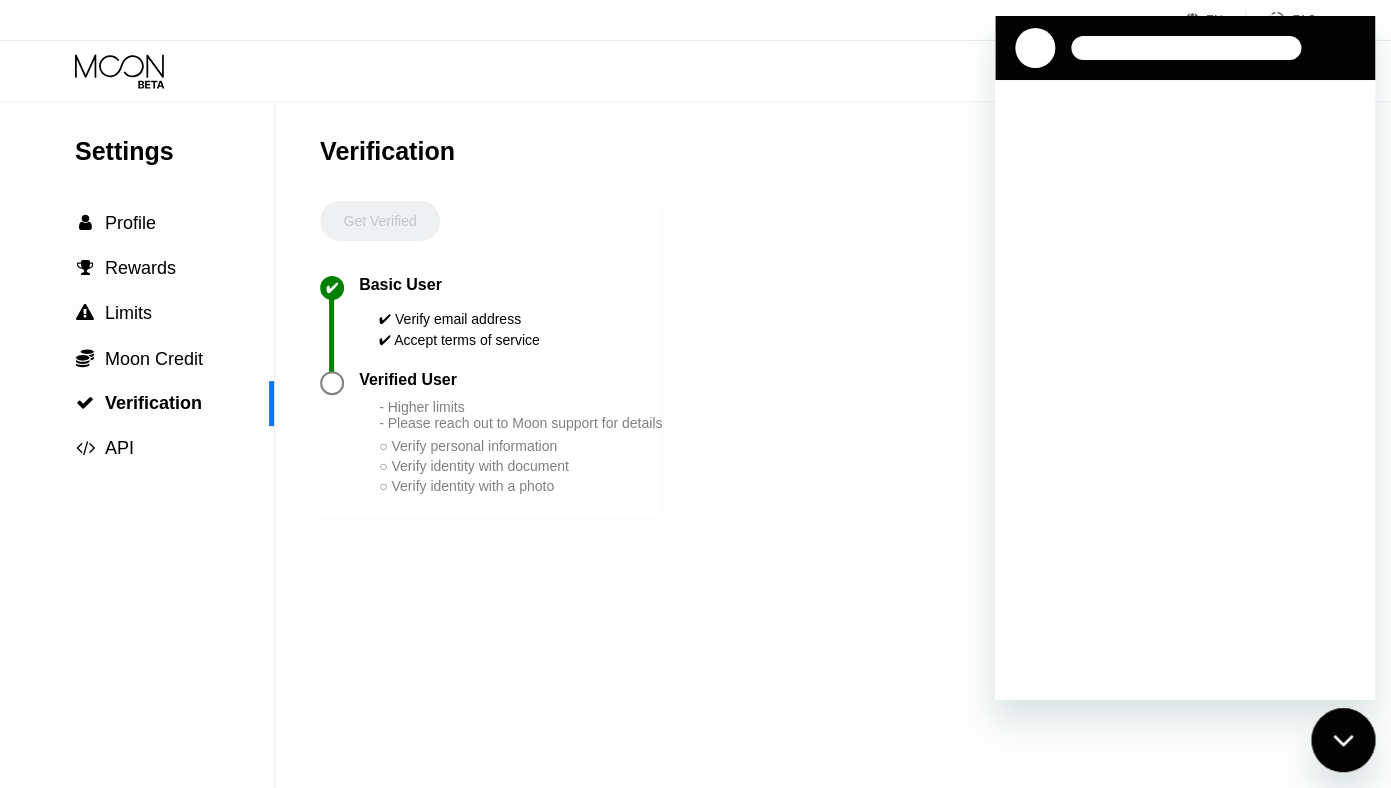 click on "Visa Monthly Spend Limit $0.00 / $4,000.00 $0.52 Moon Credit clady048@gmail.com  Home Settings Support Careers About Us Log out Privacy policy Terms" at bounding box center [695, 71] 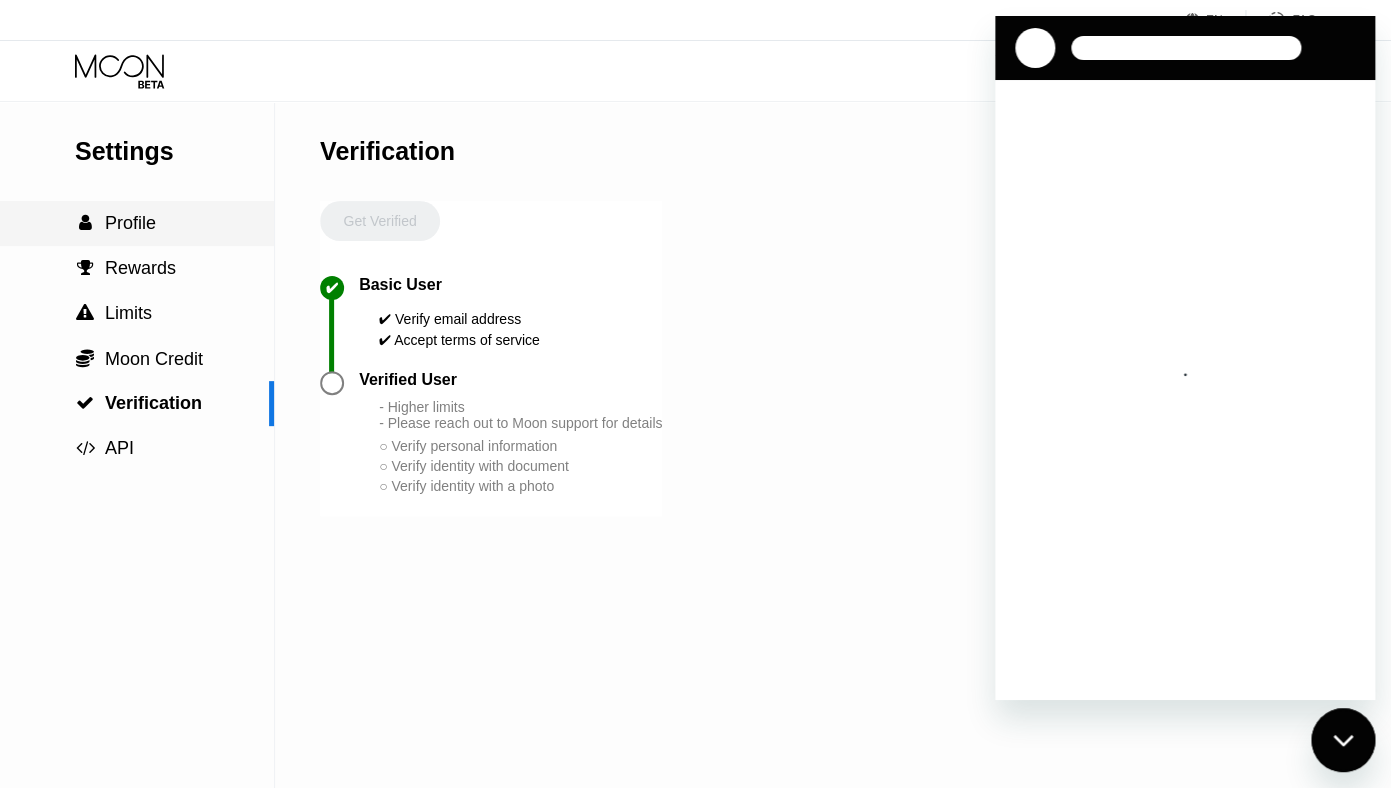 click on "Profile" at bounding box center [130, 223] 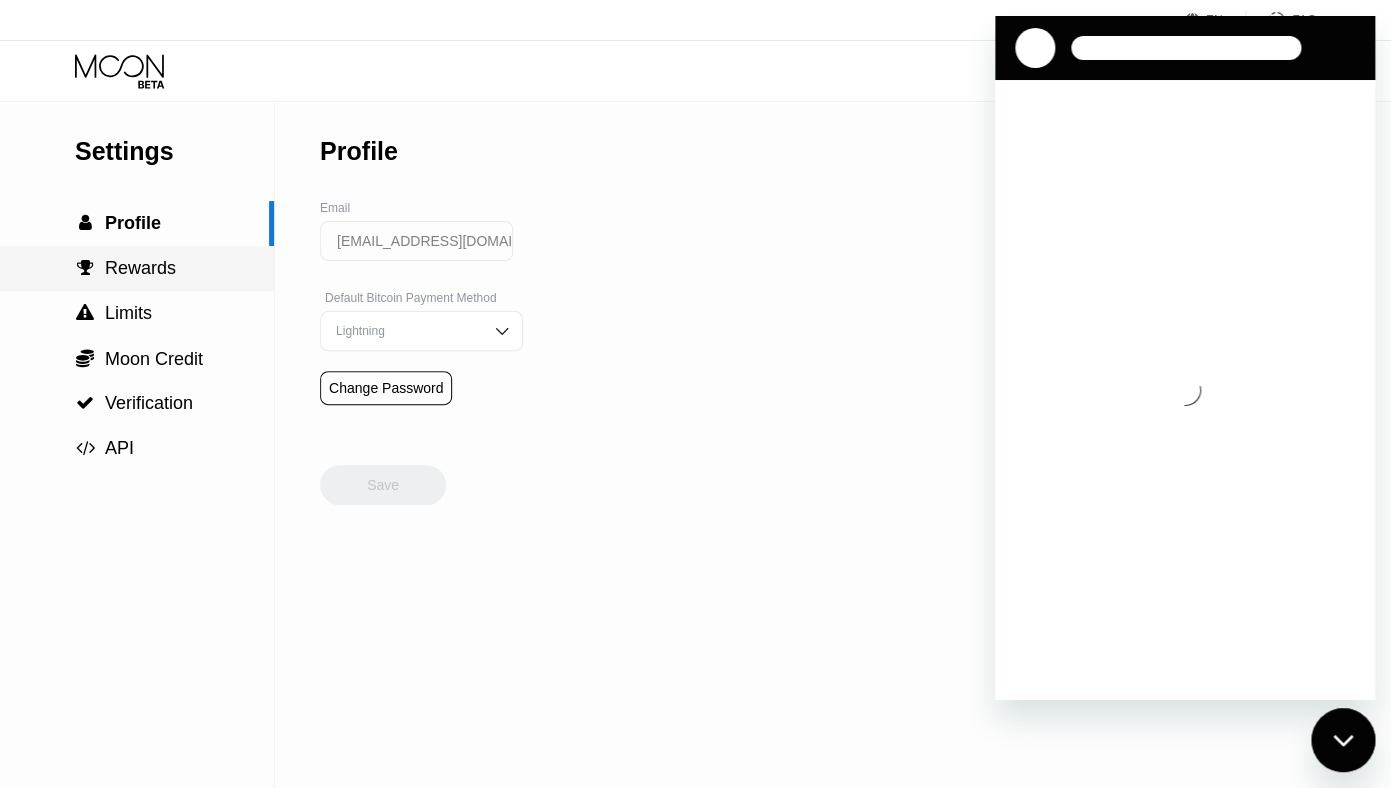 click on " Rewards" at bounding box center [137, 268] 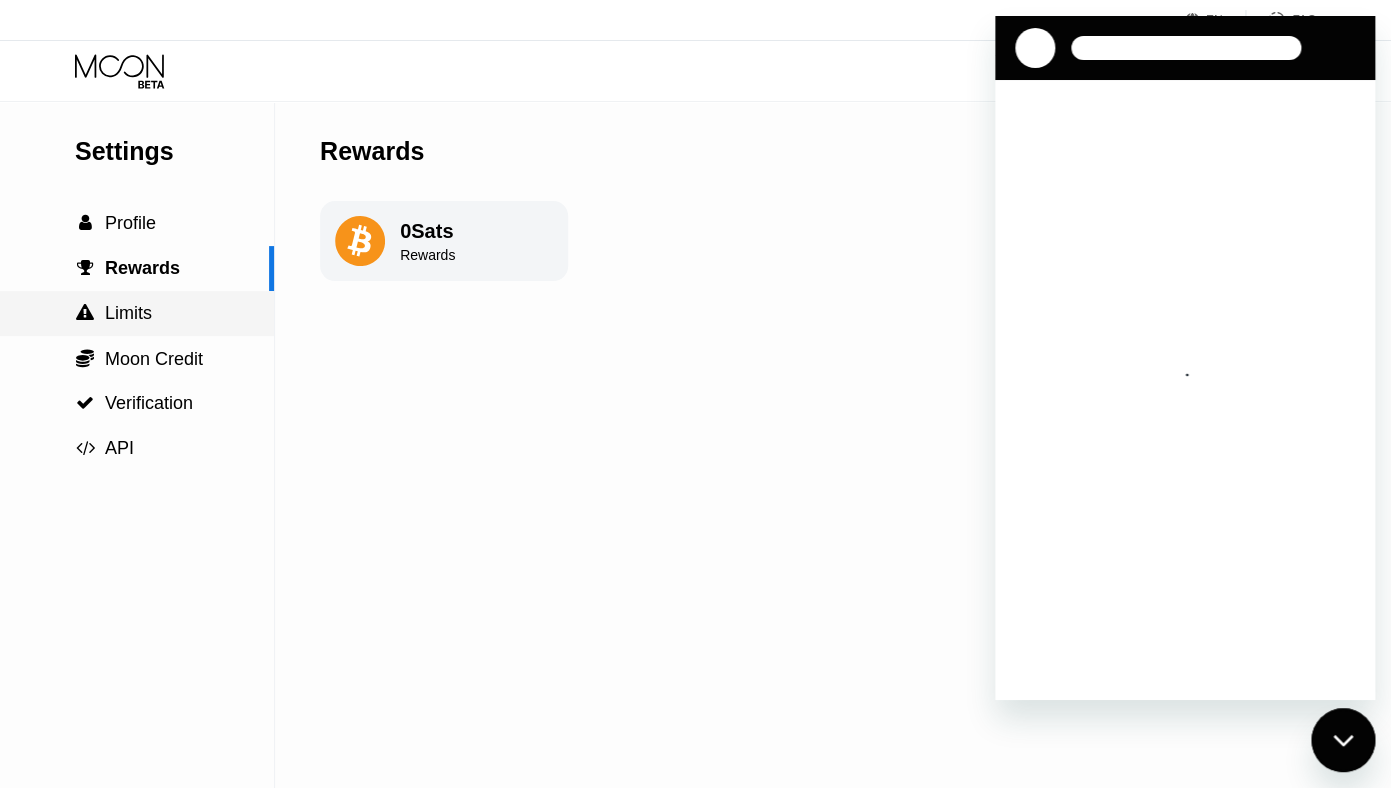 click on " Limits" at bounding box center [137, 313] 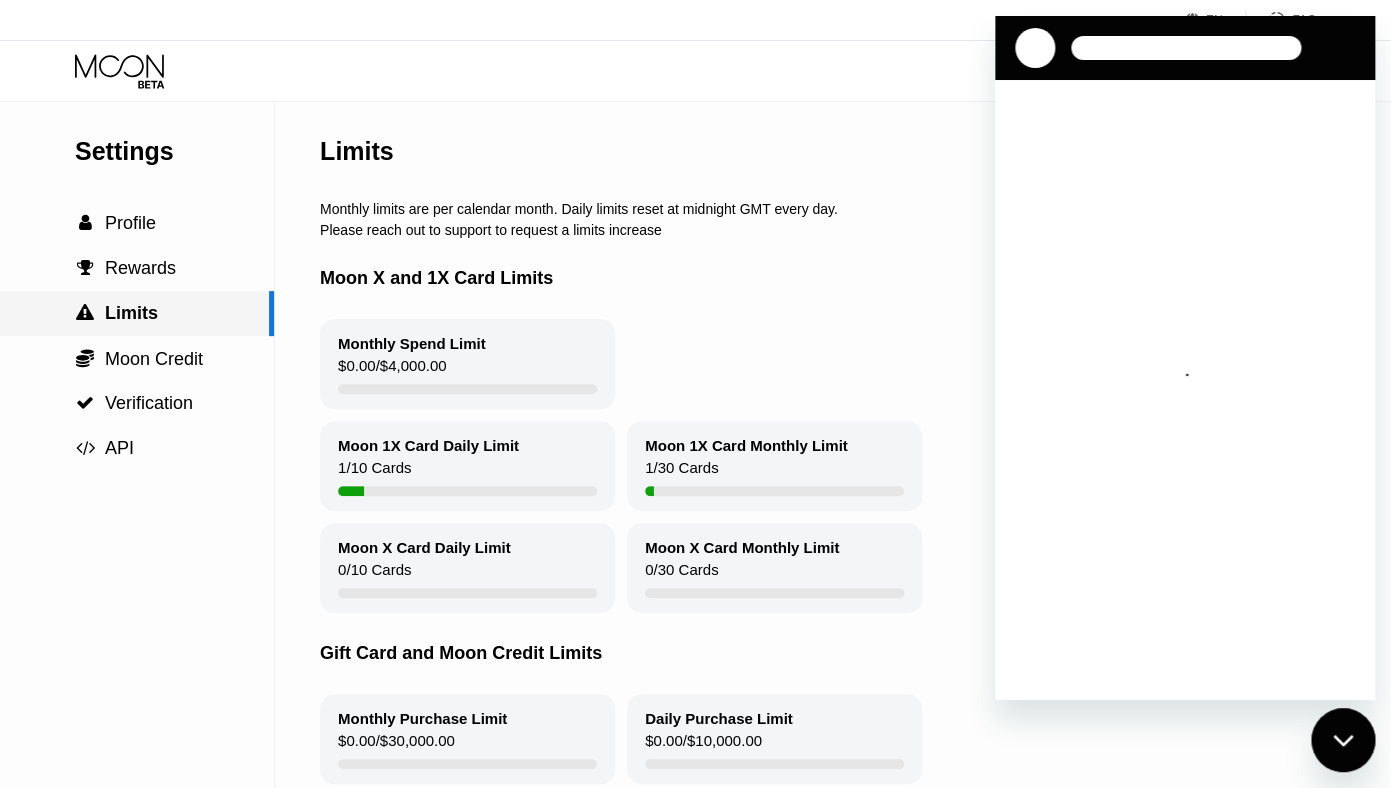 click on " Limits" at bounding box center (137, 313) 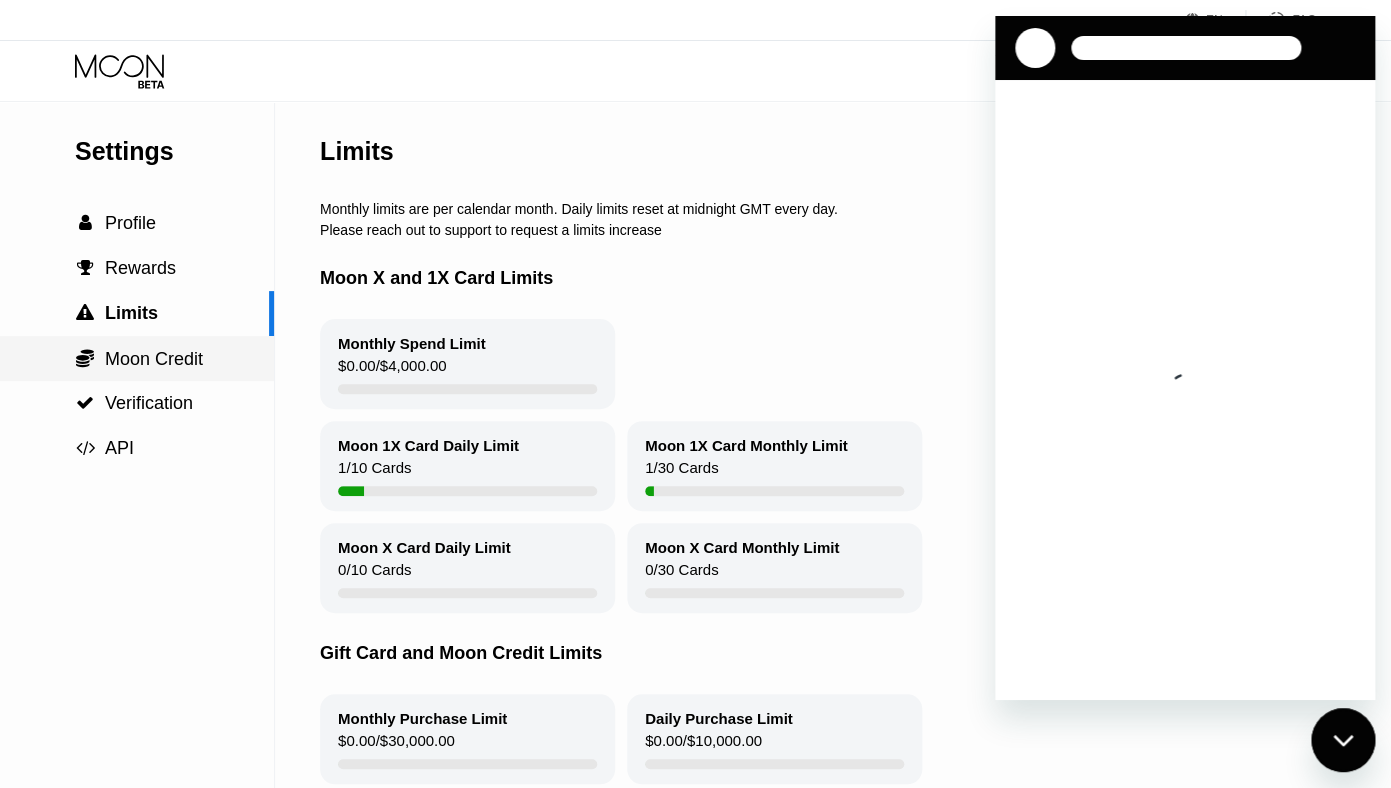 click on "Moon Credit" at bounding box center (154, 359) 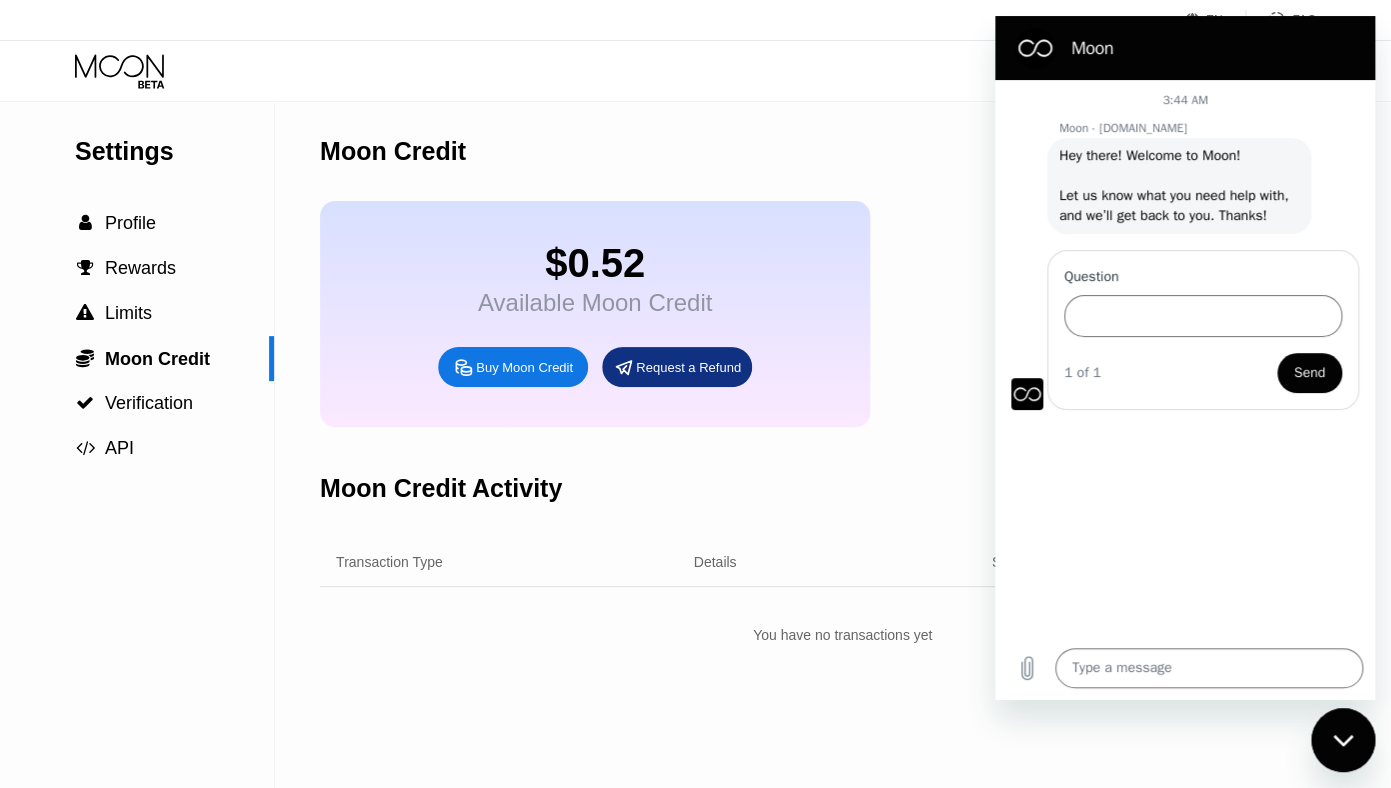 click on "Question" at bounding box center [1203, 277] 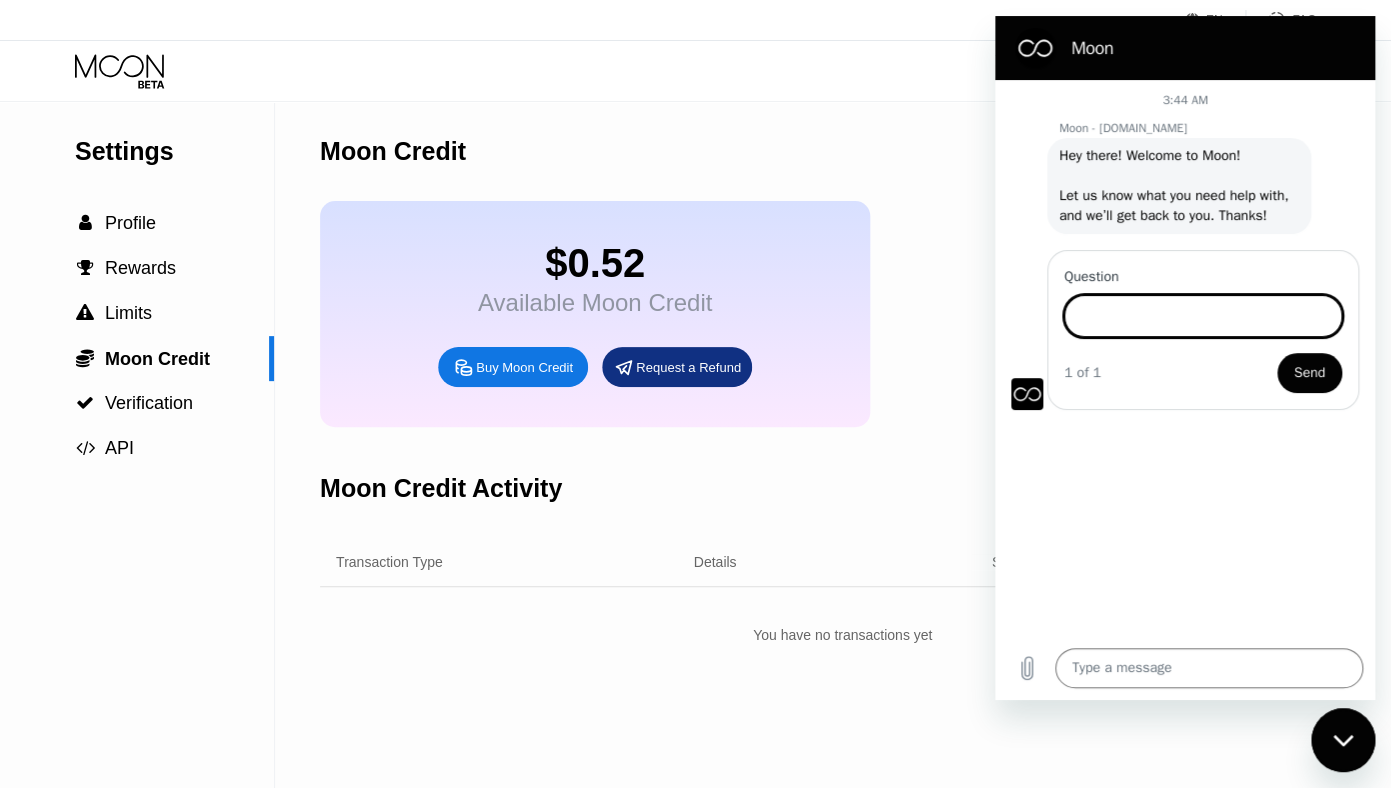 type on "x" 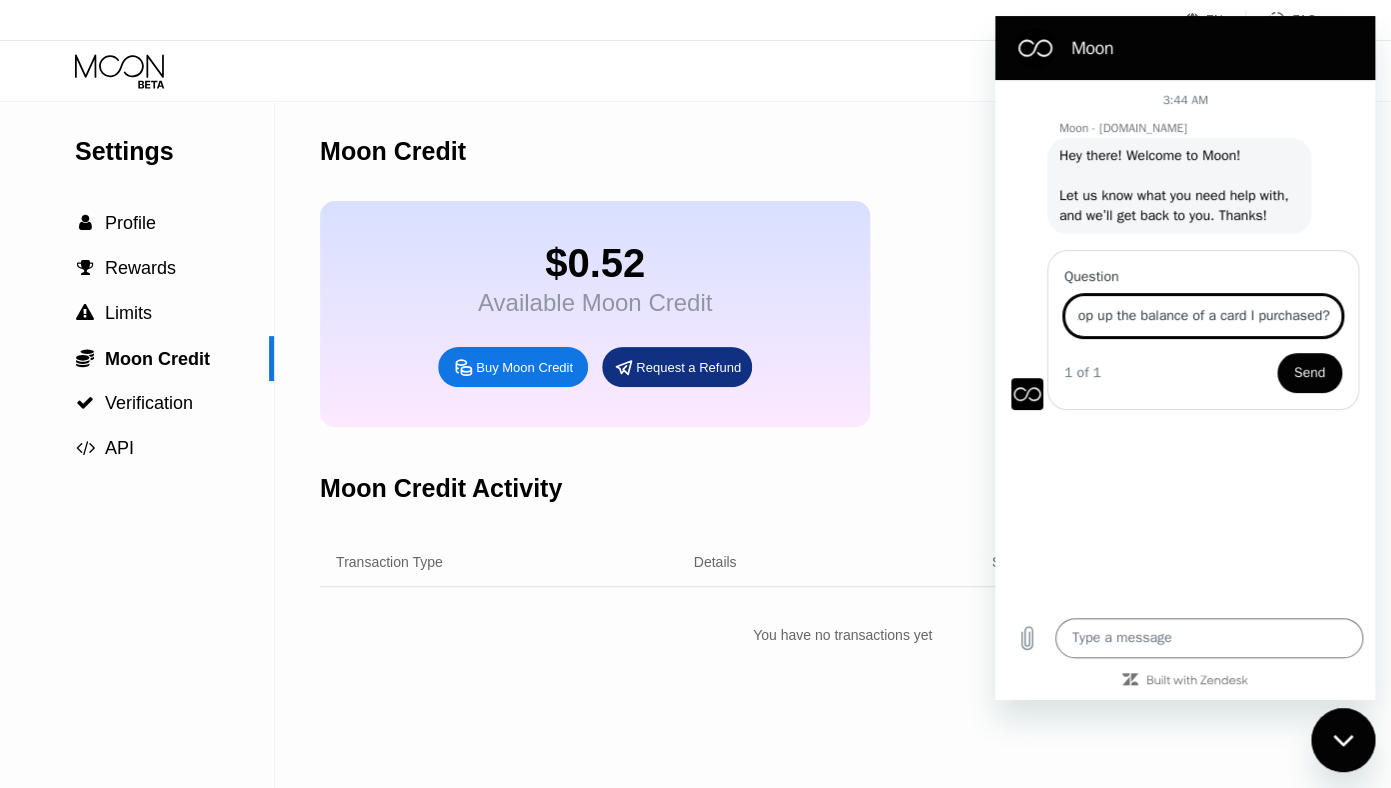 scroll, scrollTop: 0, scrollLeft: 145, axis: horizontal 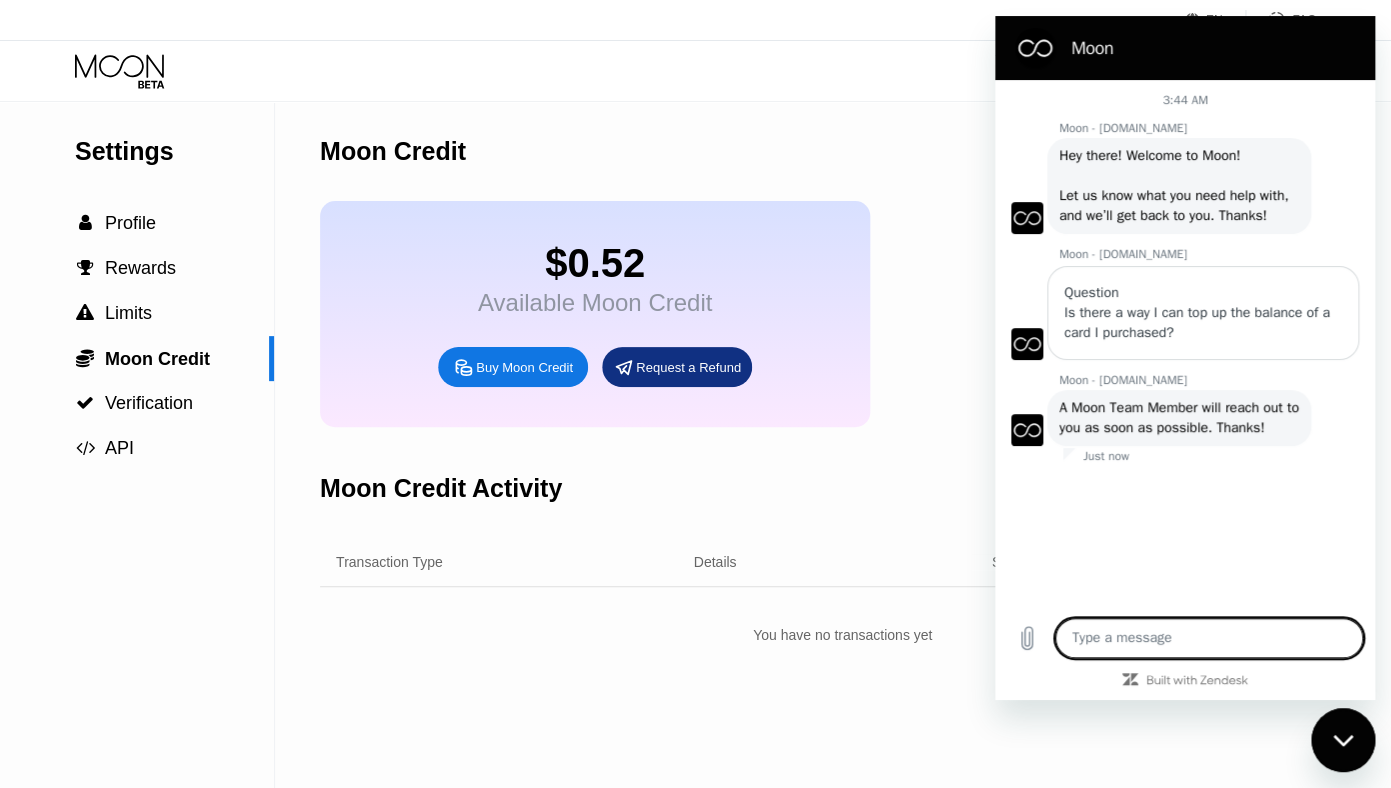 click 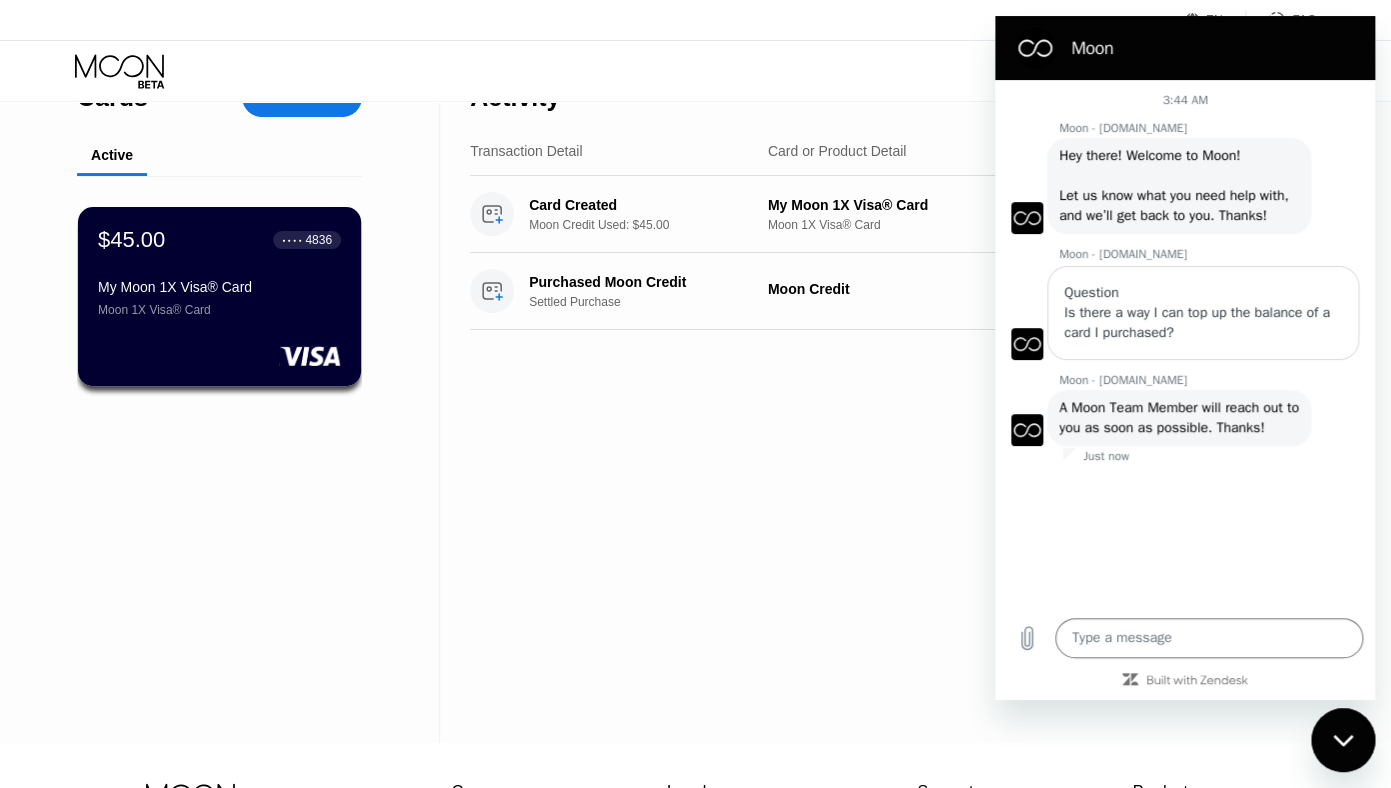 scroll, scrollTop: 49, scrollLeft: 0, axis: vertical 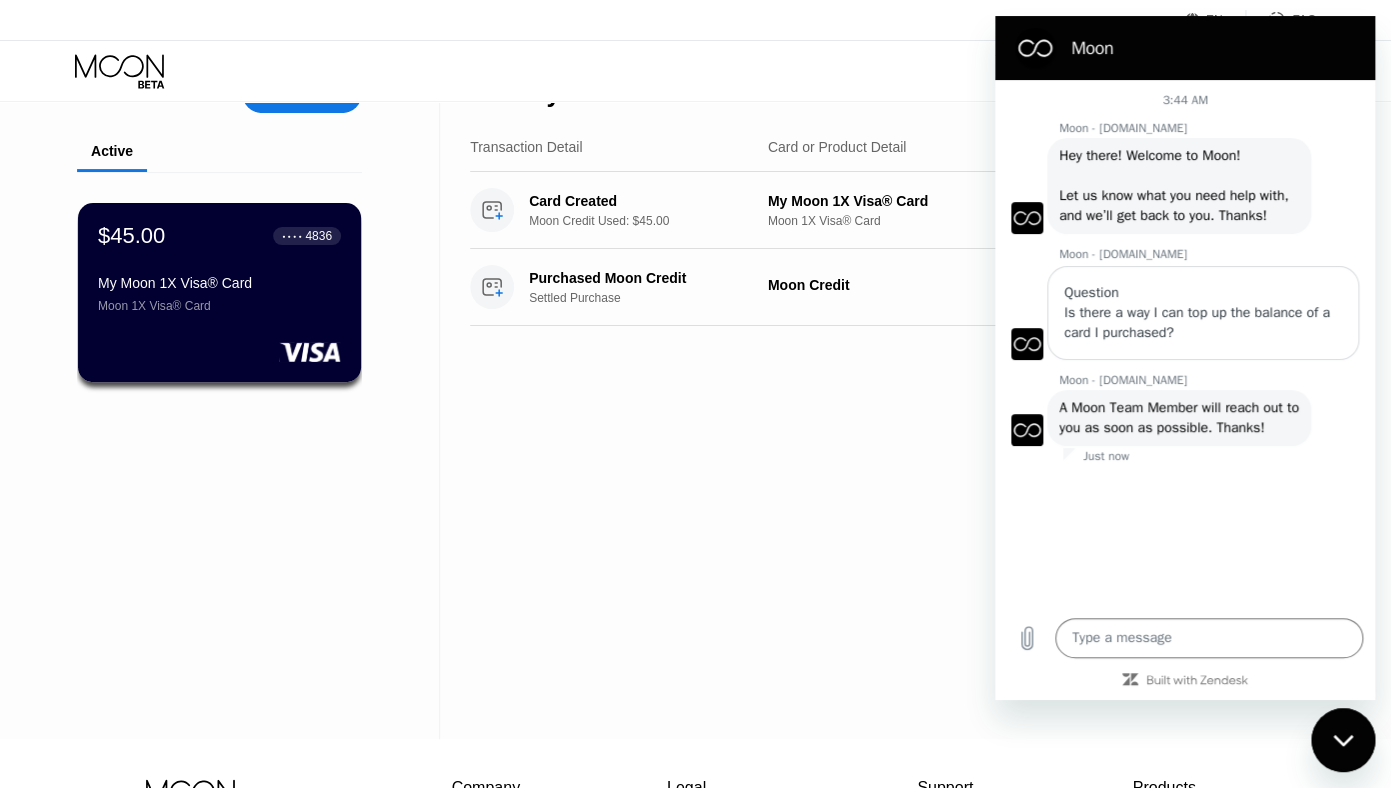 click 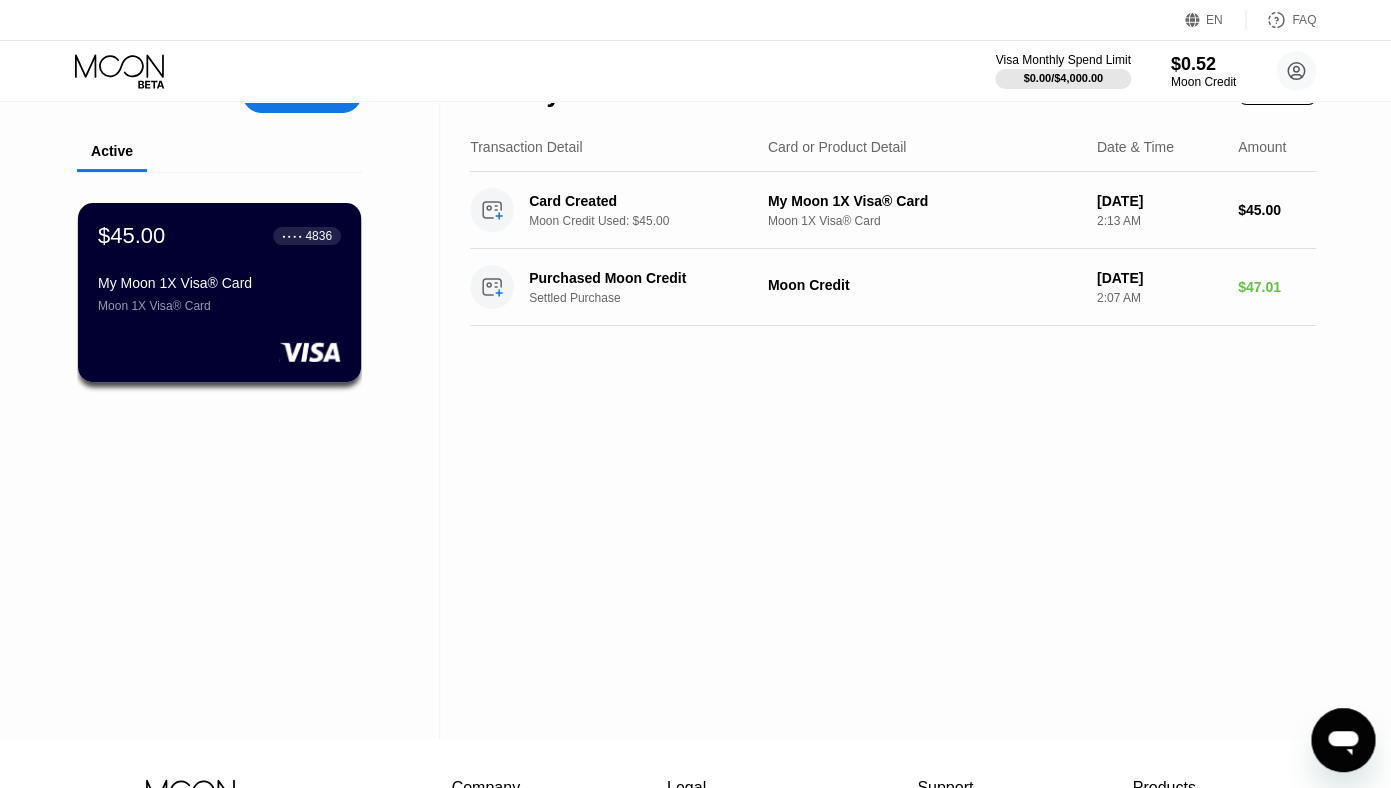 click 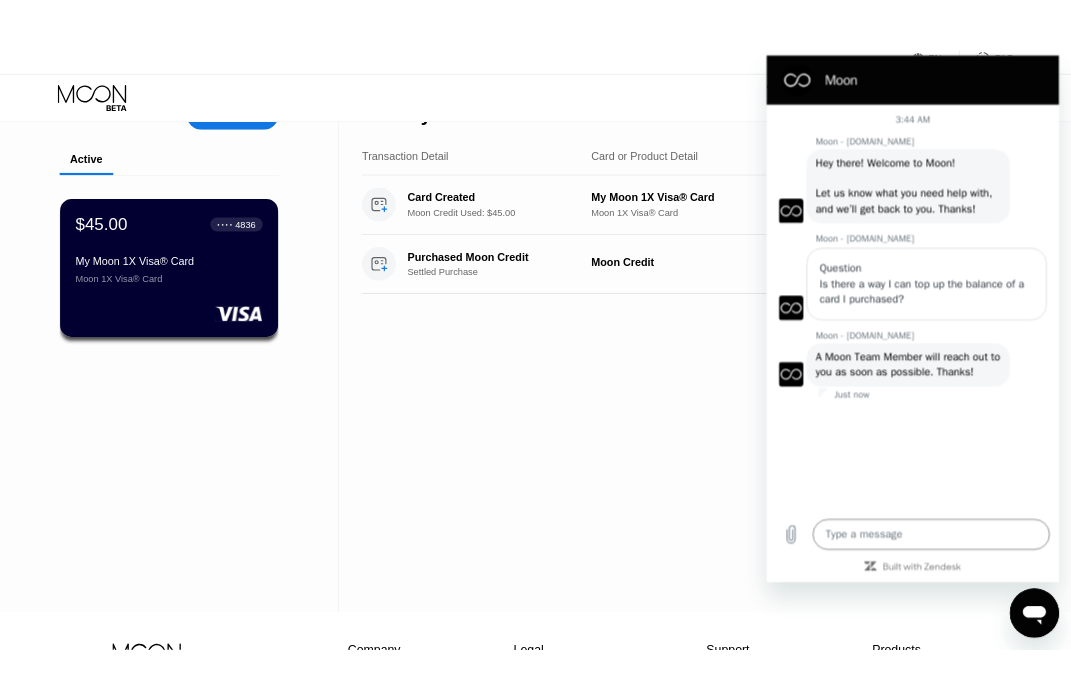 scroll, scrollTop: 0, scrollLeft: 0, axis: both 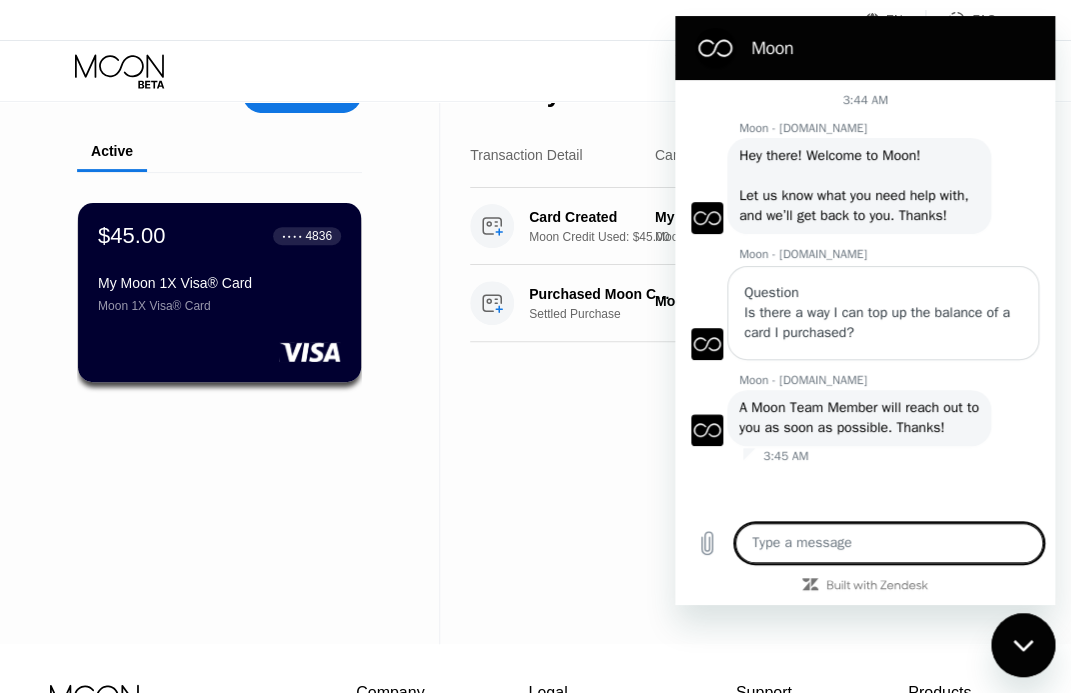 click on "Activity Export Transaction Detail Card or Product Detail Date & Time Amount Card Created Moon Credit Used: $45.00 My Moon 1X Visa® Card Moon 1X Visa® Card Jul 22, 2025 2:13 AM $45.00 Purchased Moon Credit Settled Purchase Moon Credit Jul 22, 2025 2:07 AM $47.01" at bounding box center (733, 348) 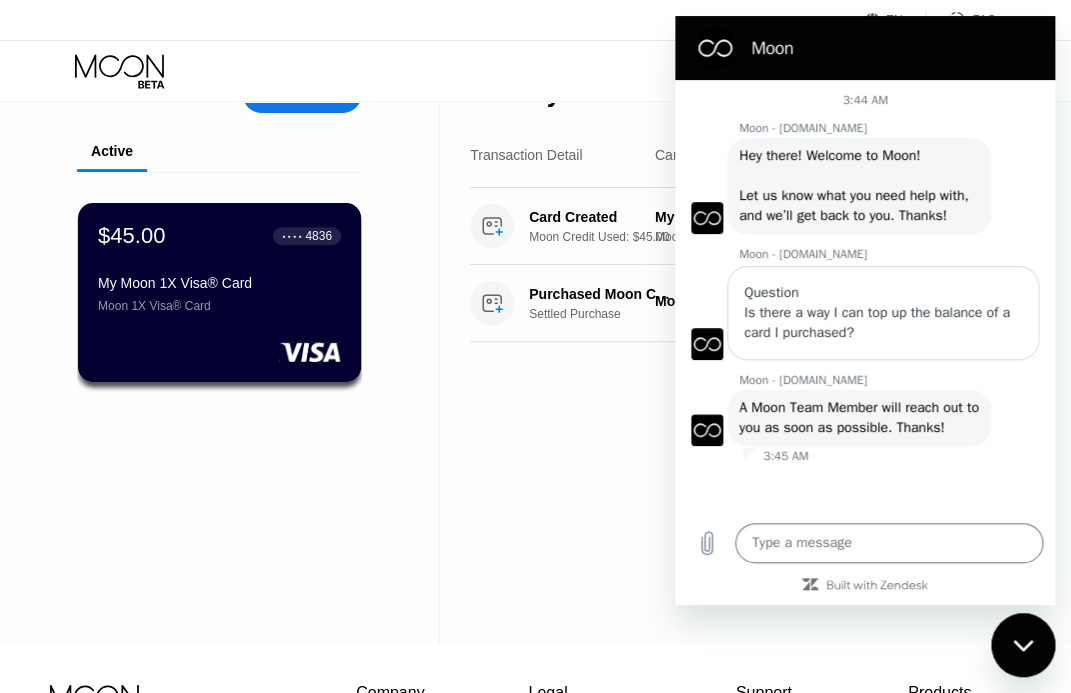 click at bounding box center [1023, 645] 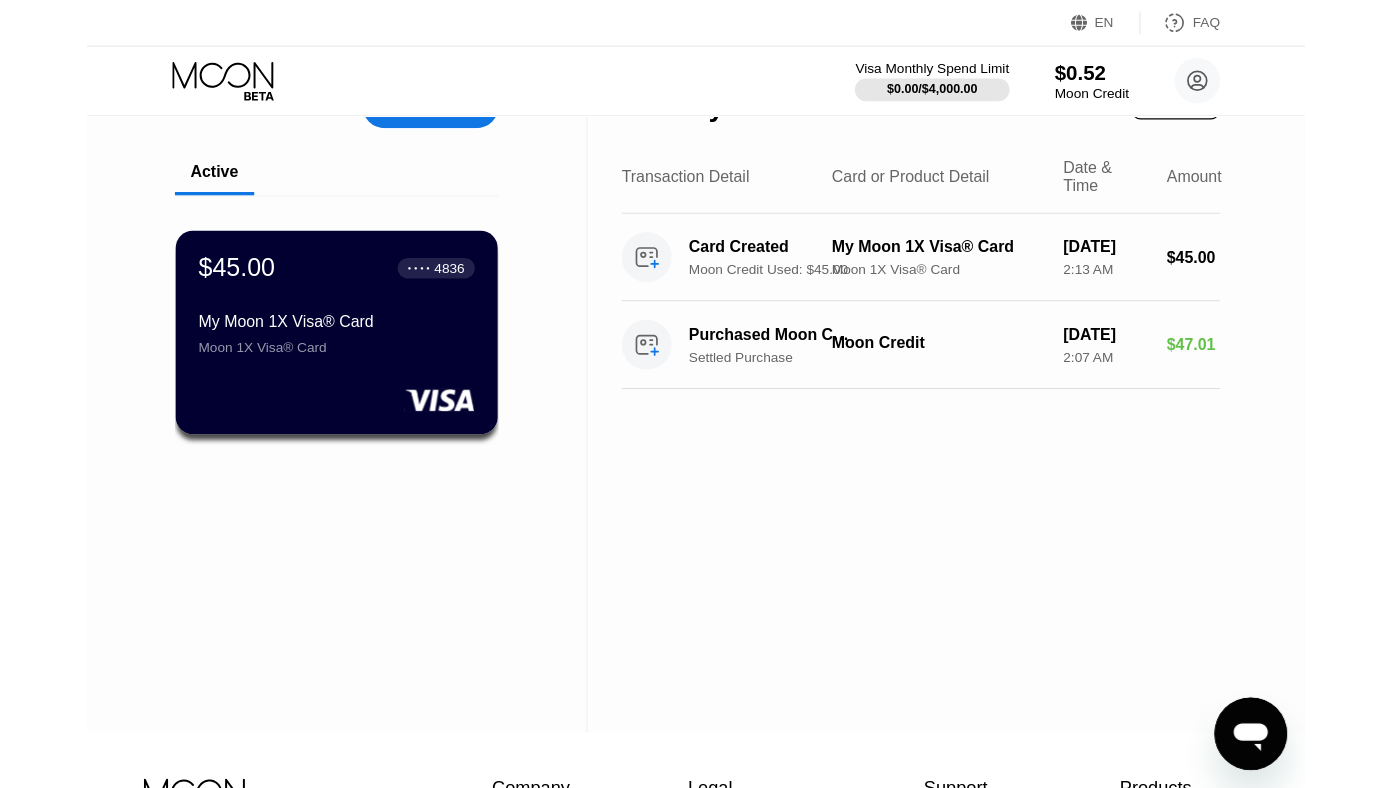 scroll, scrollTop: 0, scrollLeft: 0, axis: both 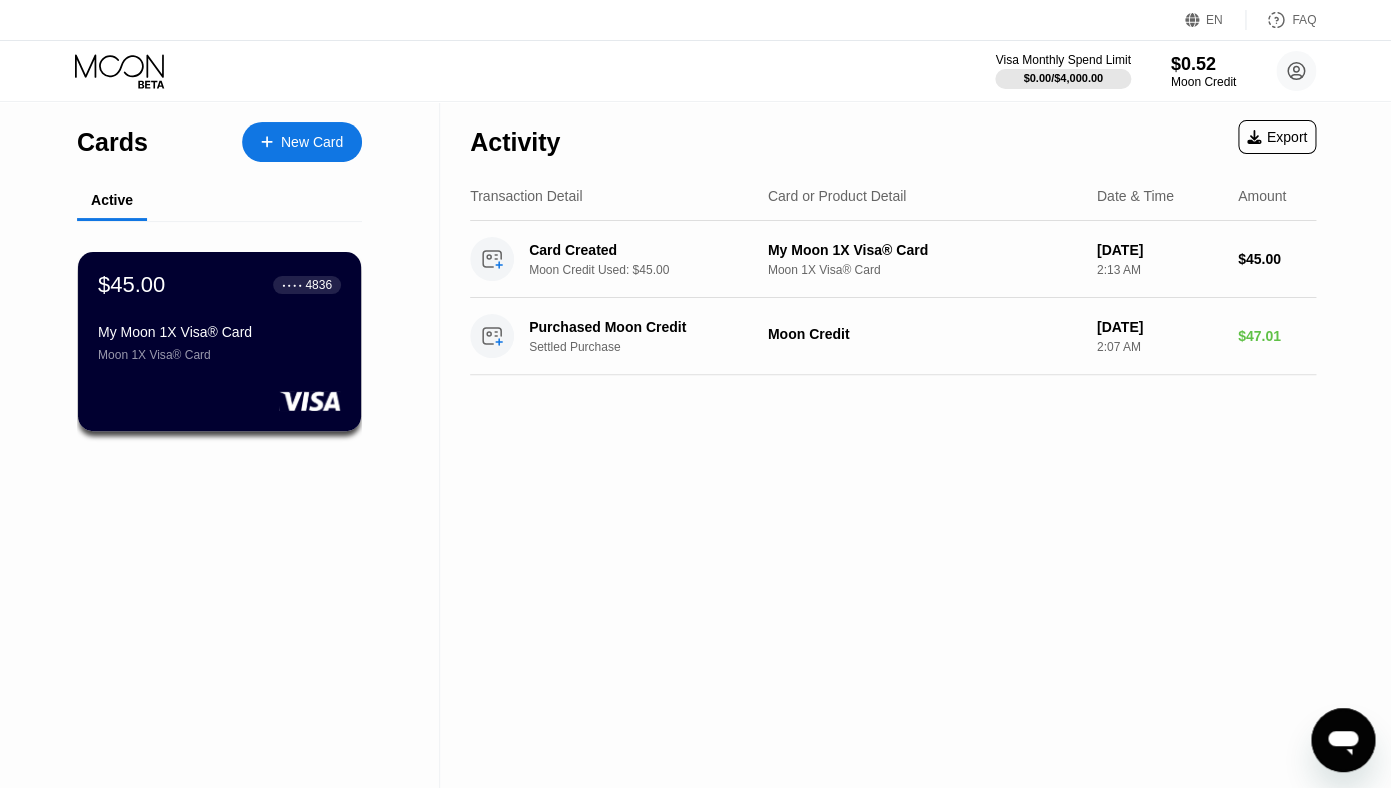 type on "x" 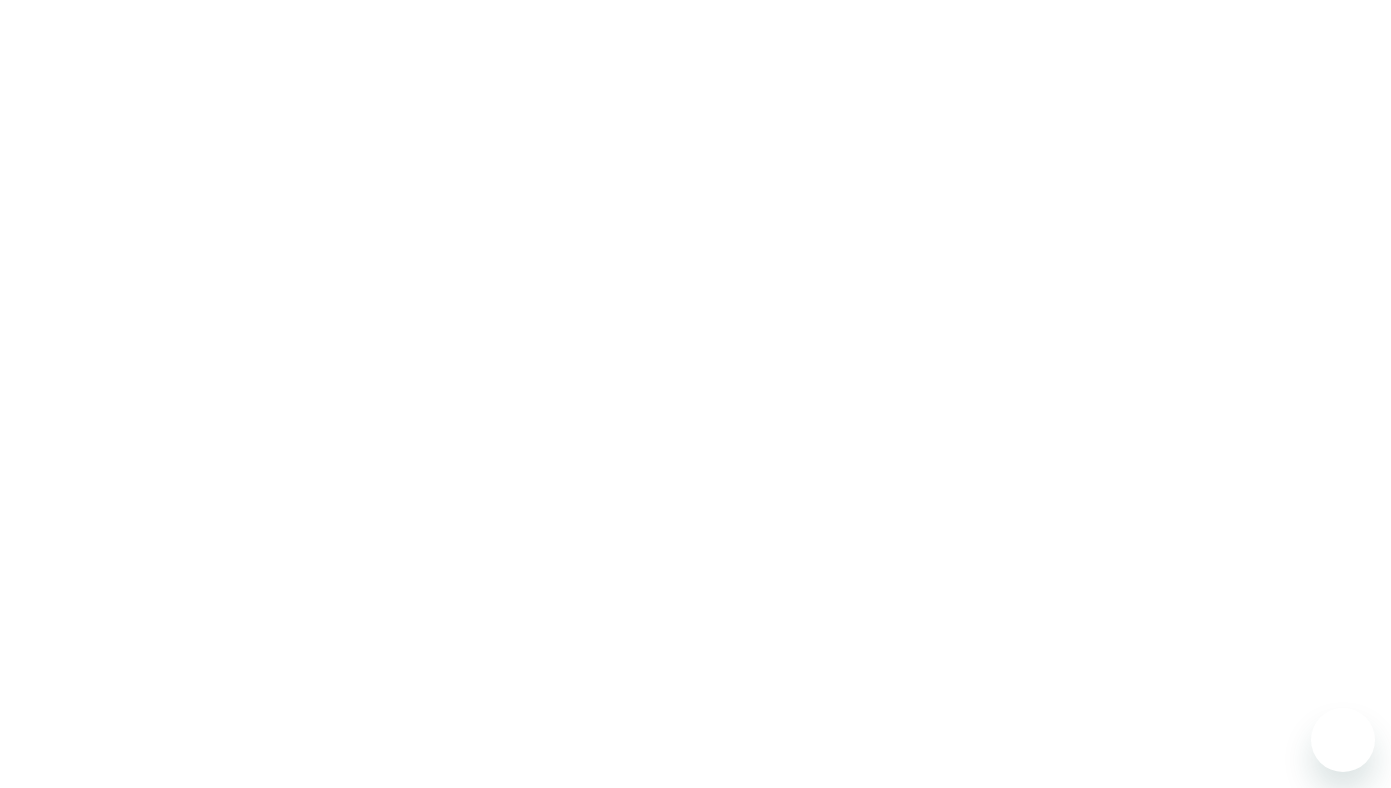 scroll, scrollTop: 0, scrollLeft: 0, axis: both 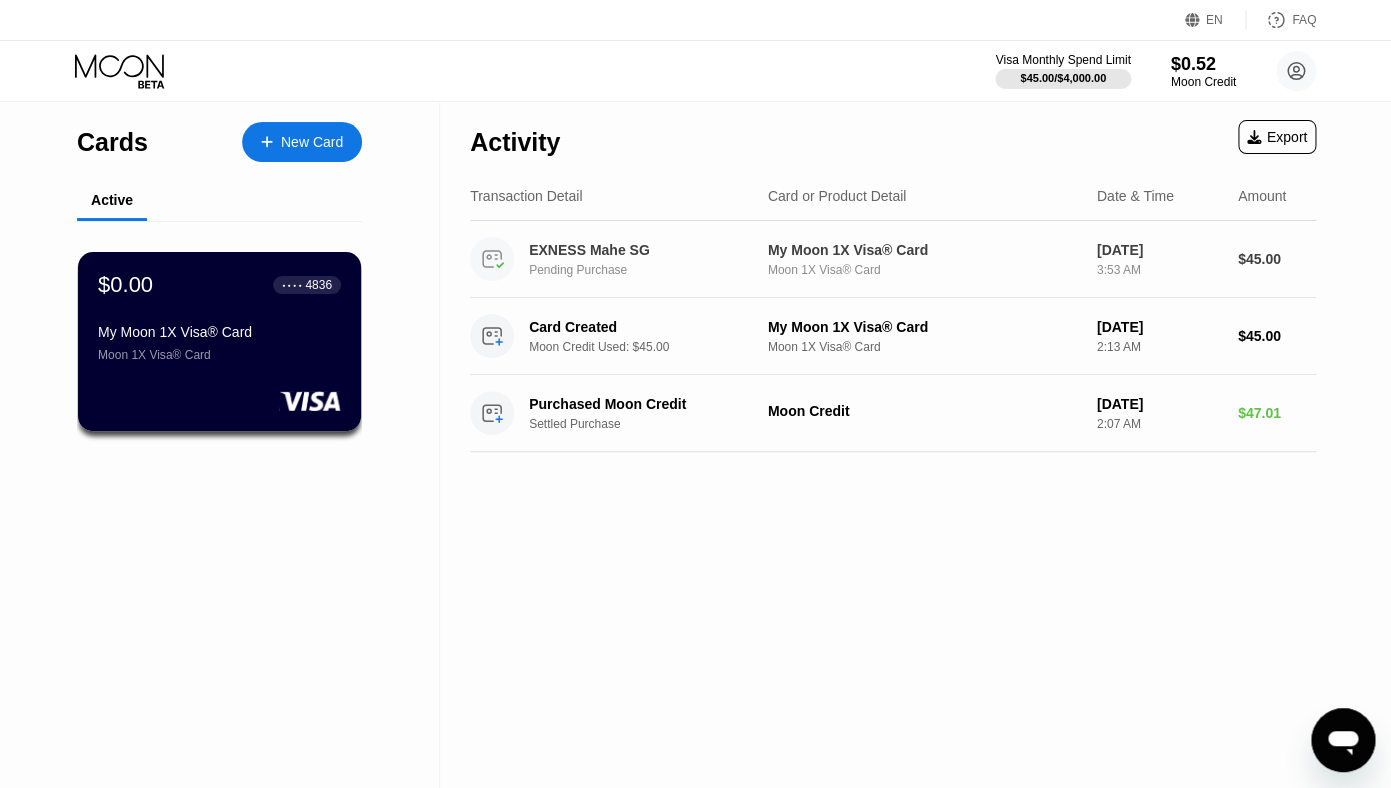 click on "My Moon 1X Visa® Card" at bounding box center [924, 250] 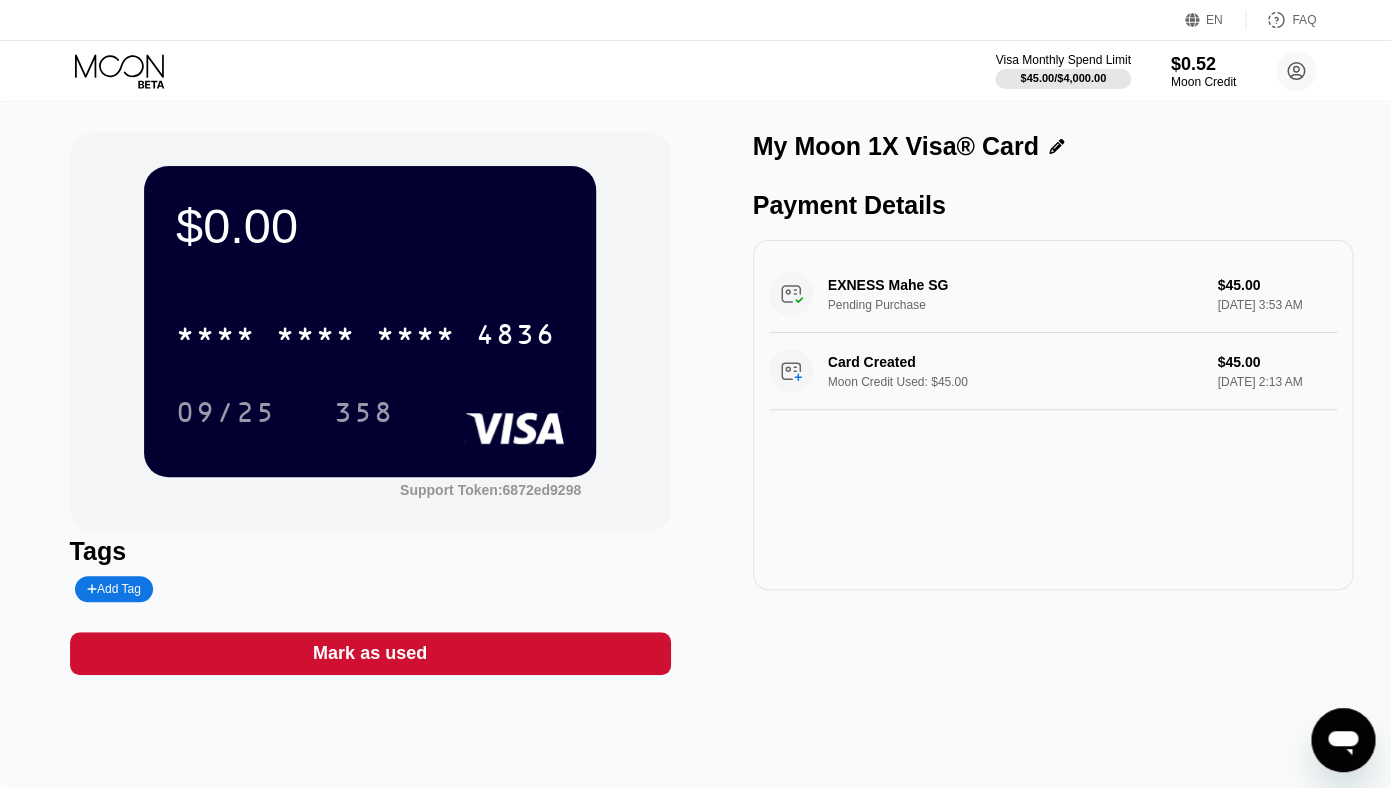 click on "EXNESS                   Mahe         SG Pending Purchase $45.00 [DATE] 3:53 AM" at bounding box center (1053, 294) 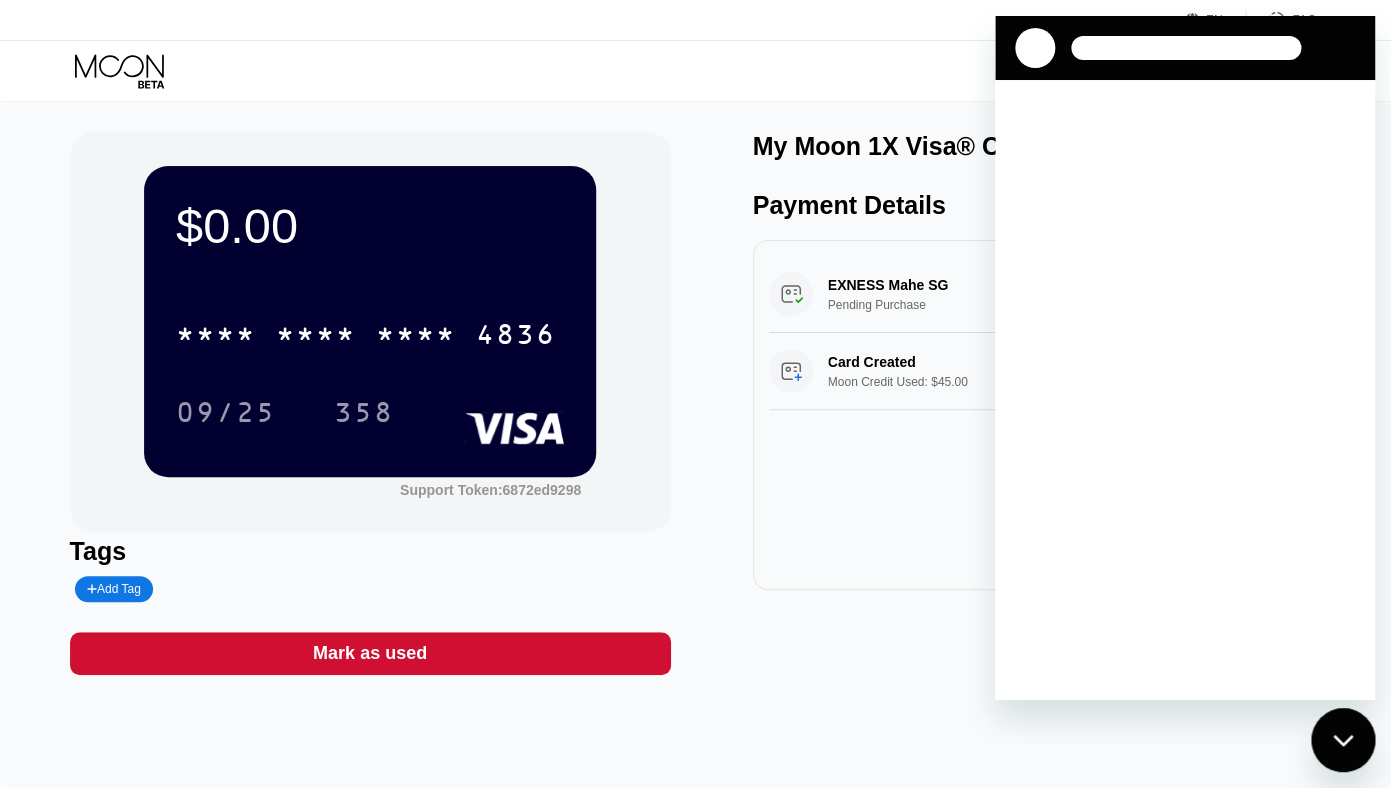 scroll, scrollTop: 0, scrollLeft: 0, axis: both 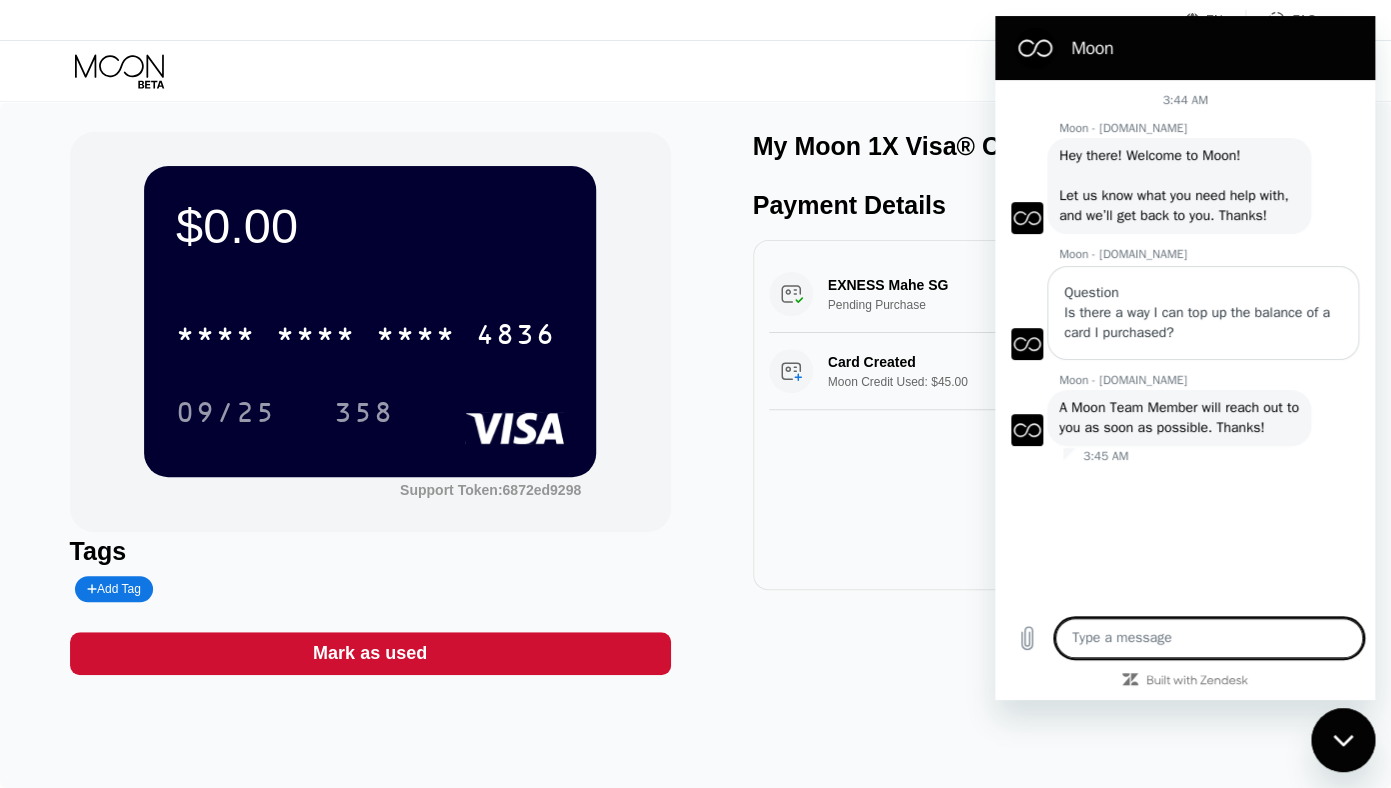click on "Mark as used" at bounding box center (370, 653) 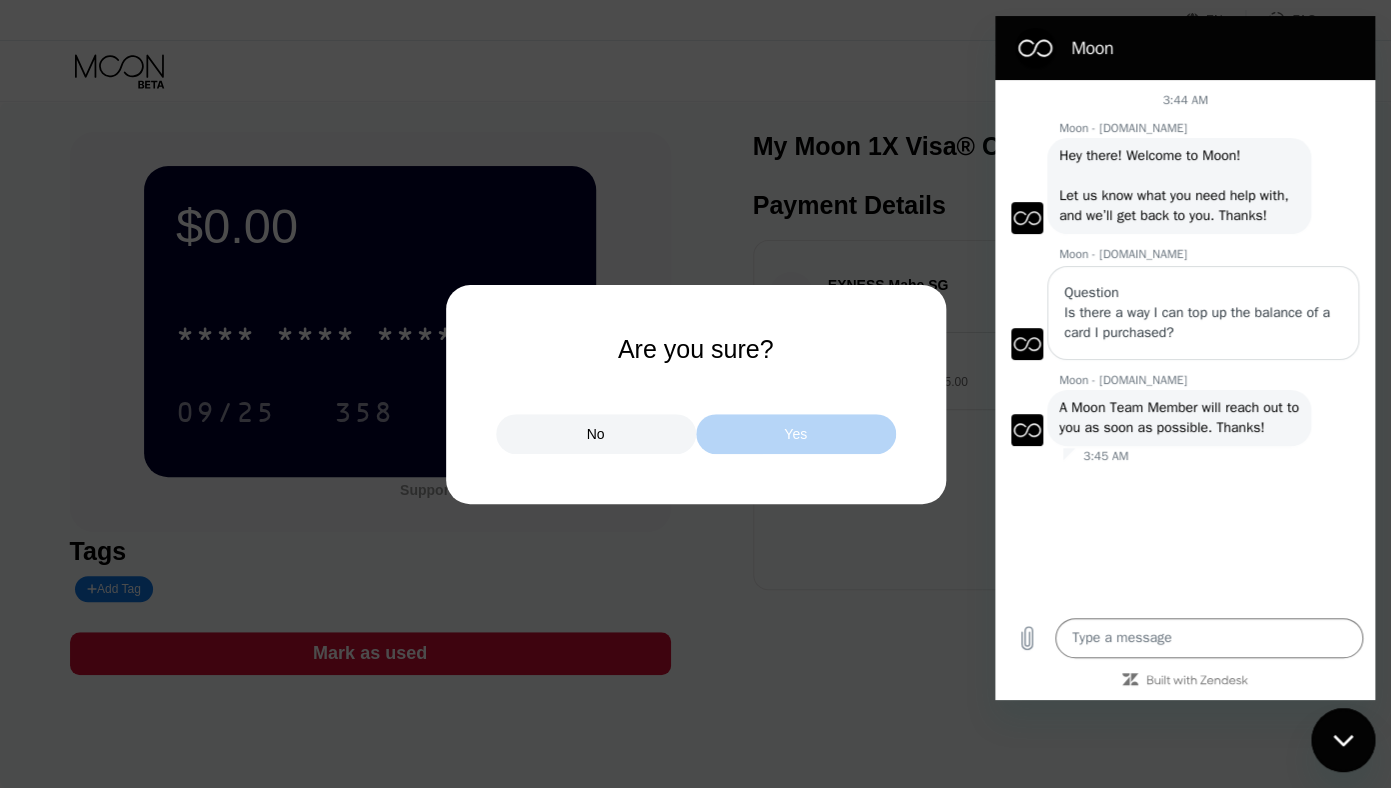 click on "Yes" at bounding box center (796, 434) 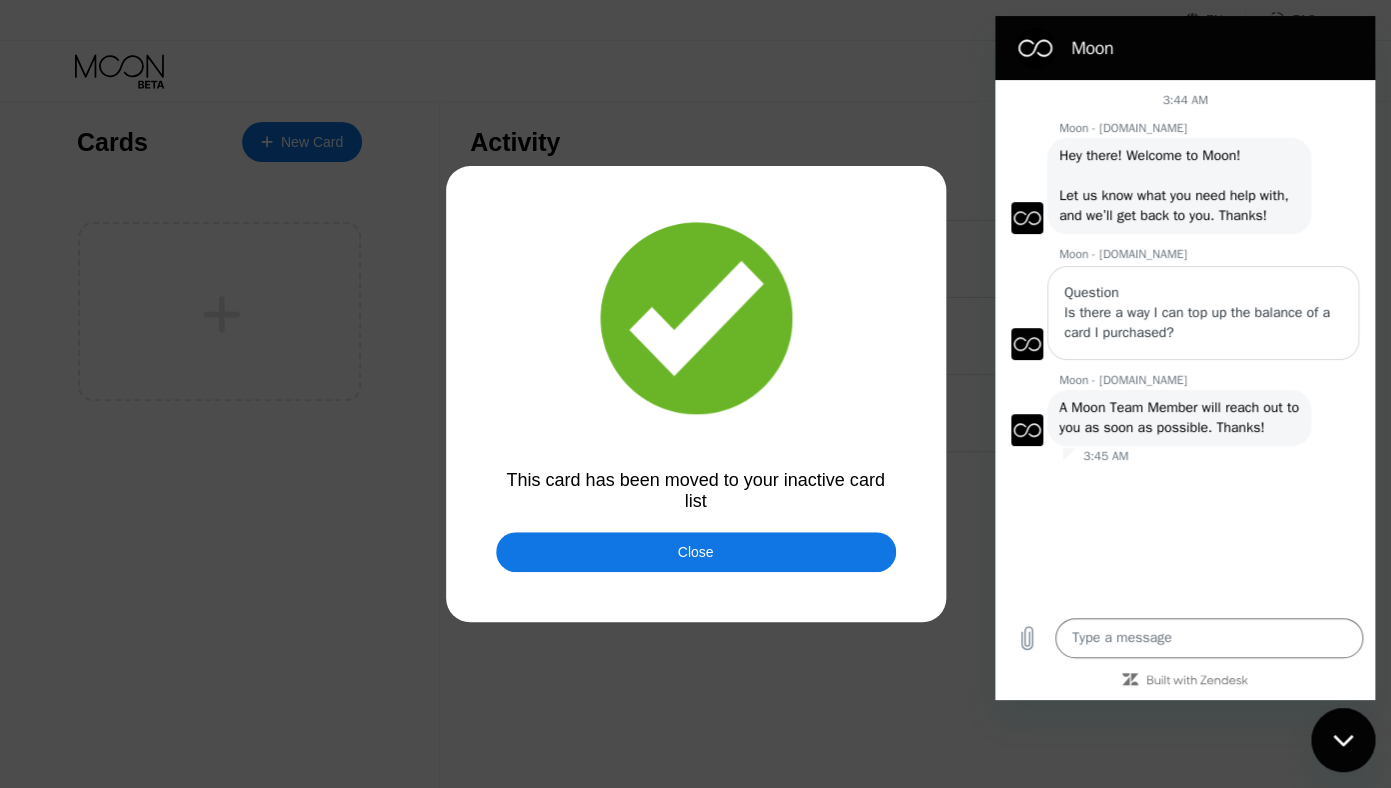 type on "x" 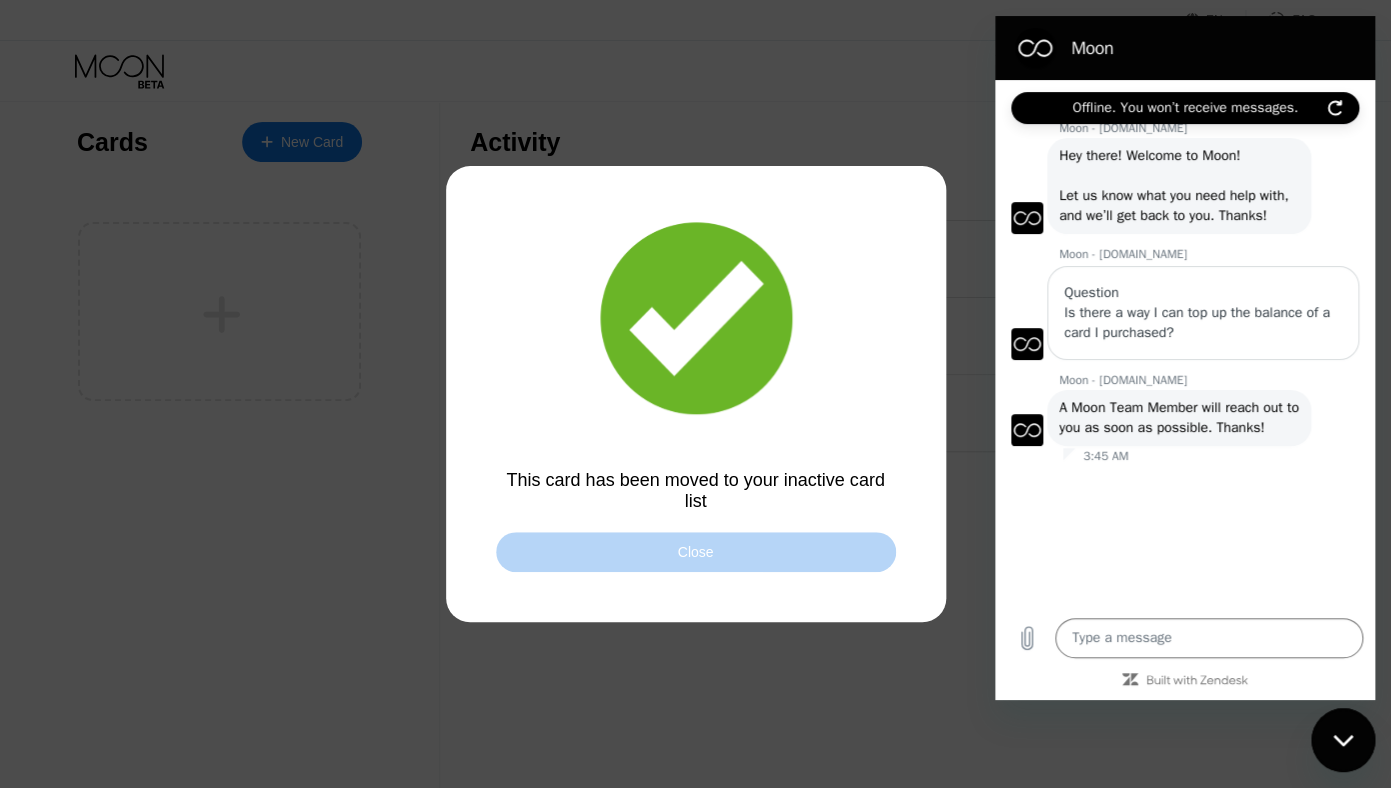 click on "Close" at bounding box center [696, 552] 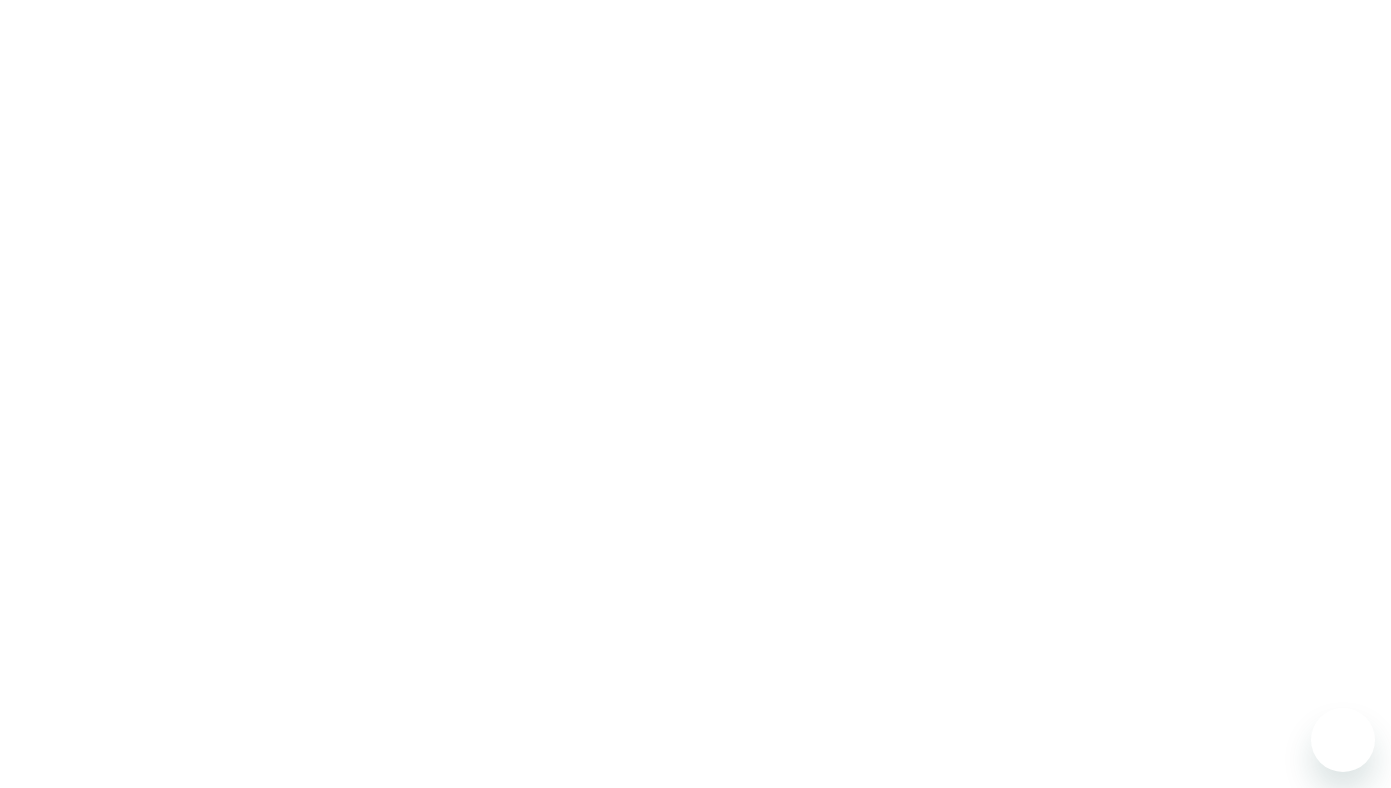 scroll, scrollTop: 0, scrollLeft: 0, axis: both 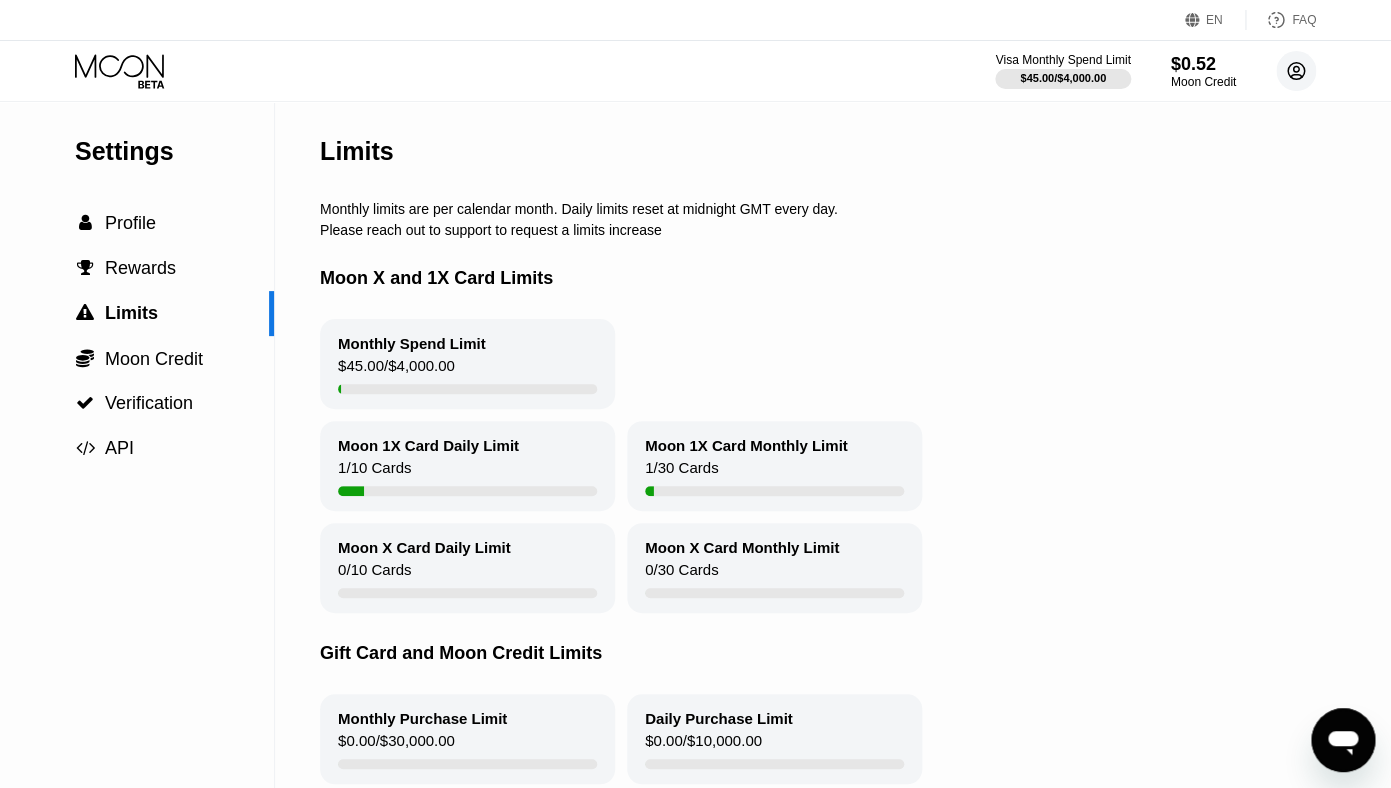 click 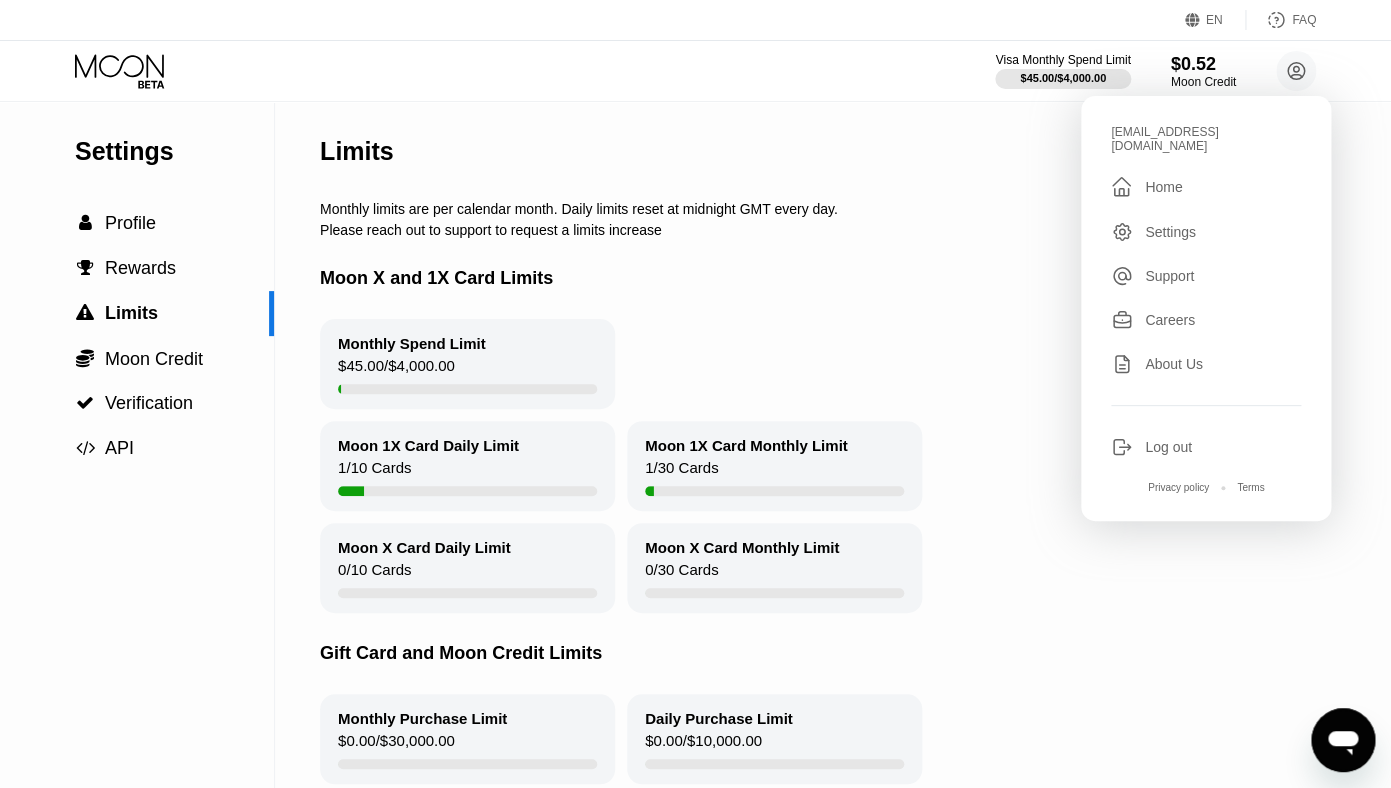 click on "Home" at bounding box center [1163, 187] 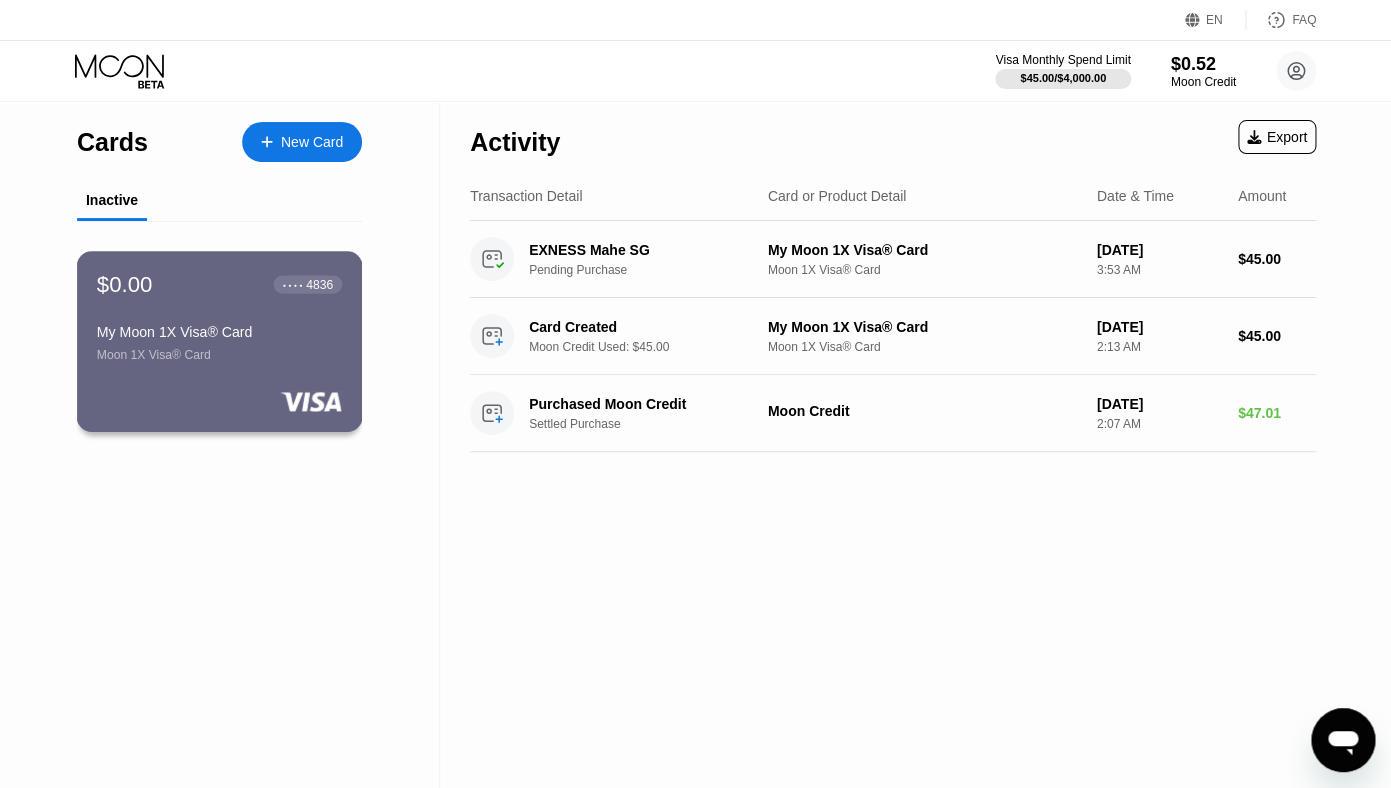 click on "$0.00 ● ● ● ● 4836 My Moon 1X Visa® Card Moon 1X Visa® Card" at bounding box center [219, 316] 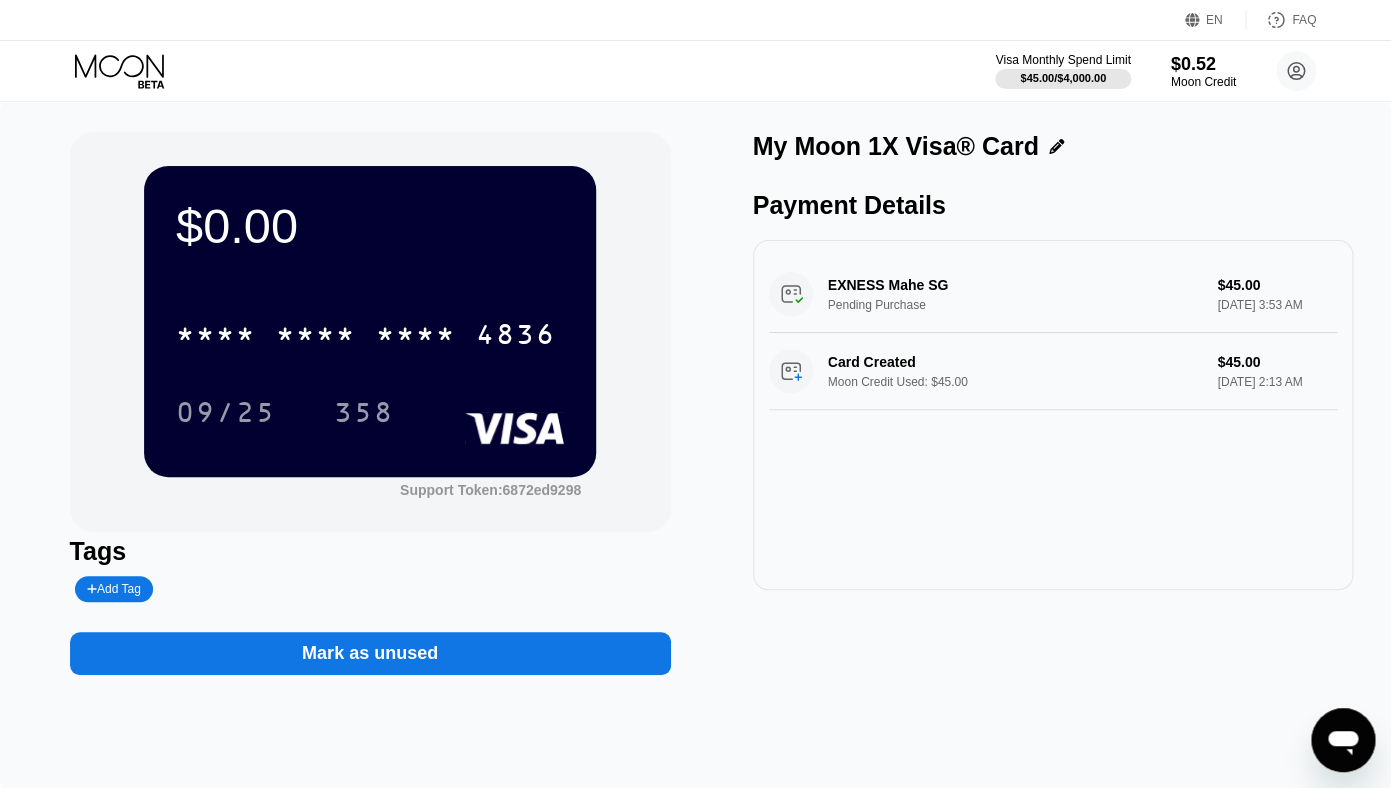 click 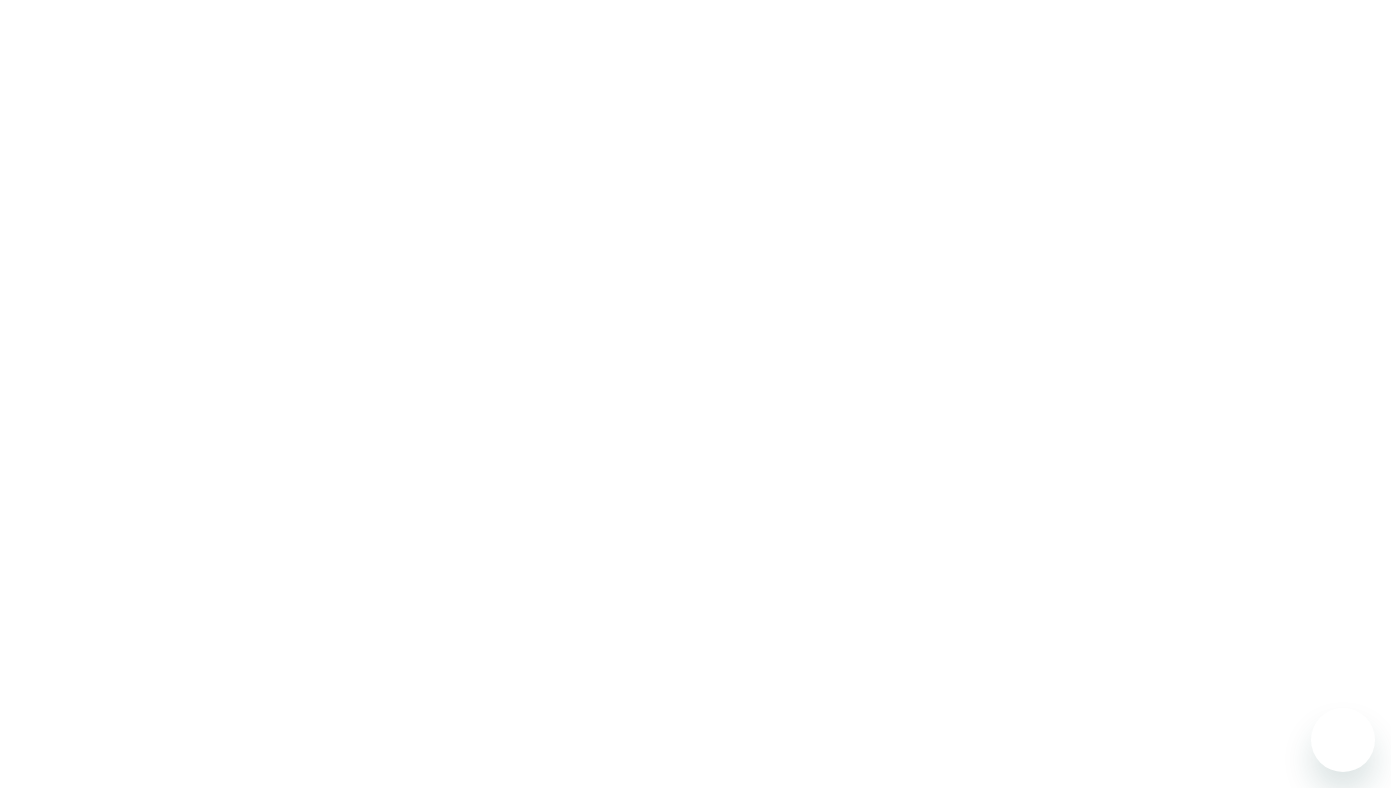 scroll, scrollTop: 0, scrollLeft: 0, axis: both 